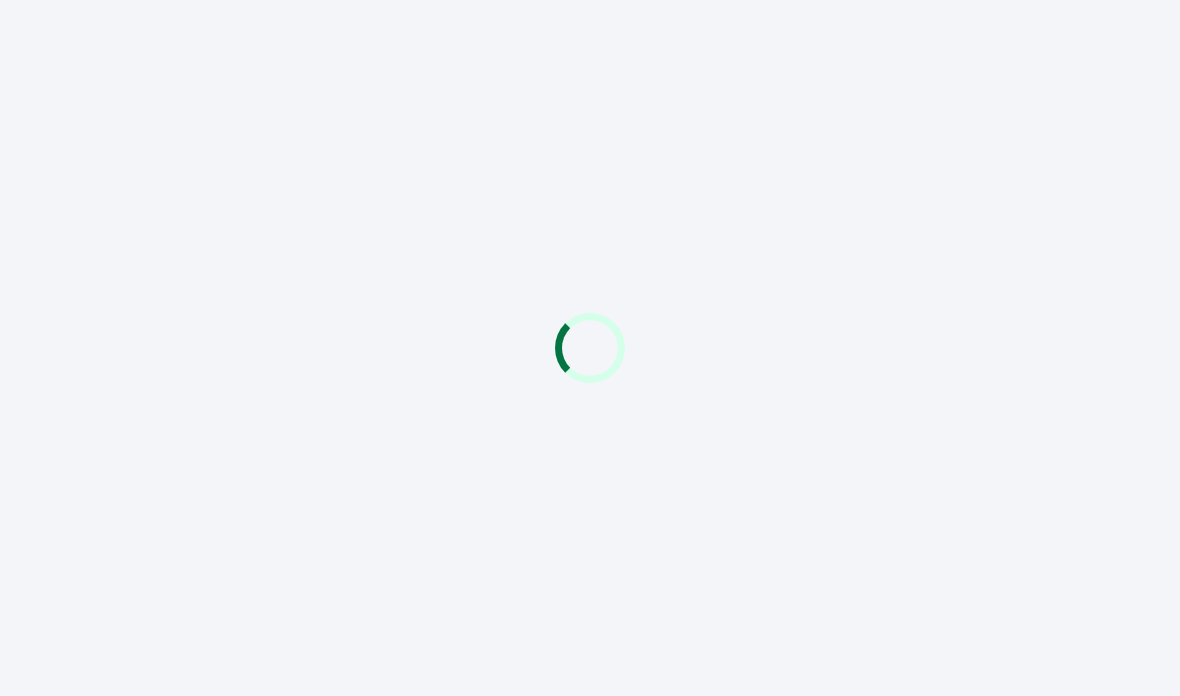 scroll, scrollTop: 0, scrollLeft: 0, axis: both 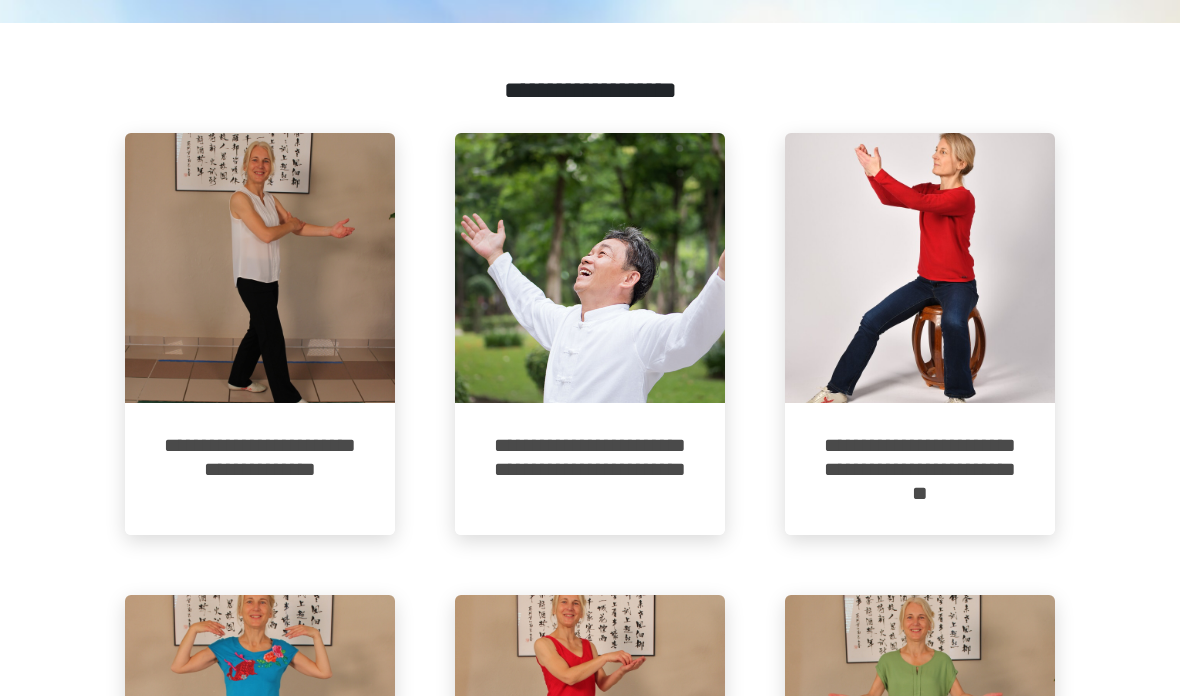 click at bounding box center (260, 268) 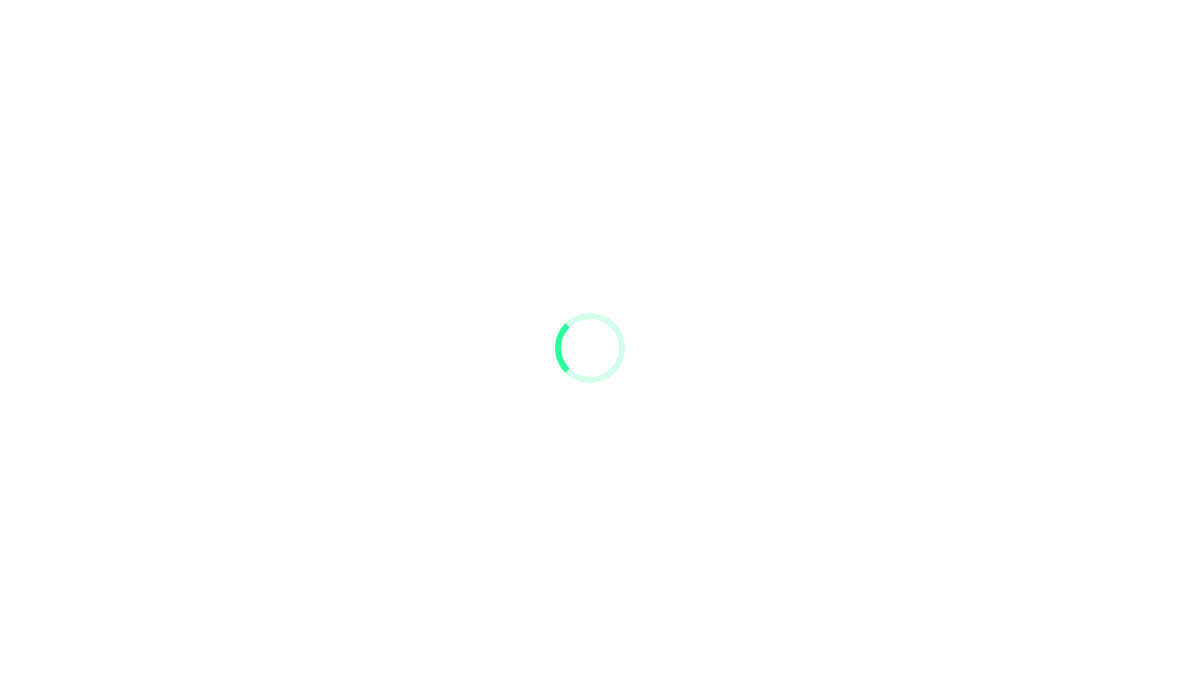 scroll, scrollTop: 80, scrollLeft: 0, axis: vertical 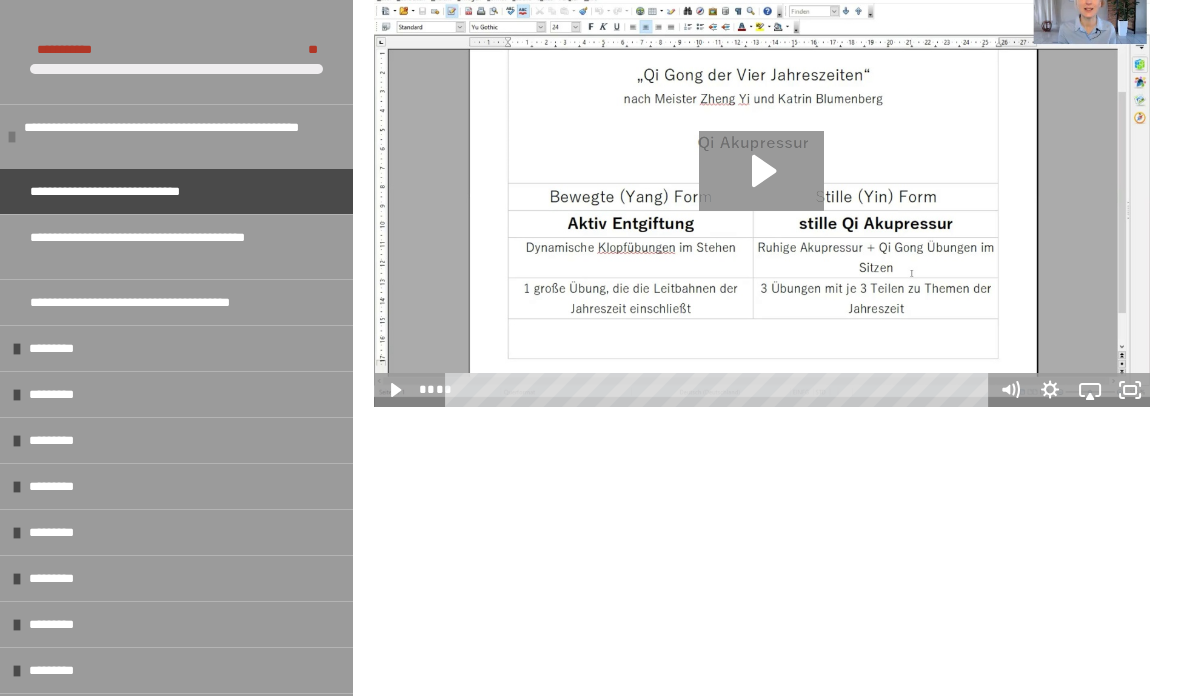 click on "**********" at bounding box center [168, 247] 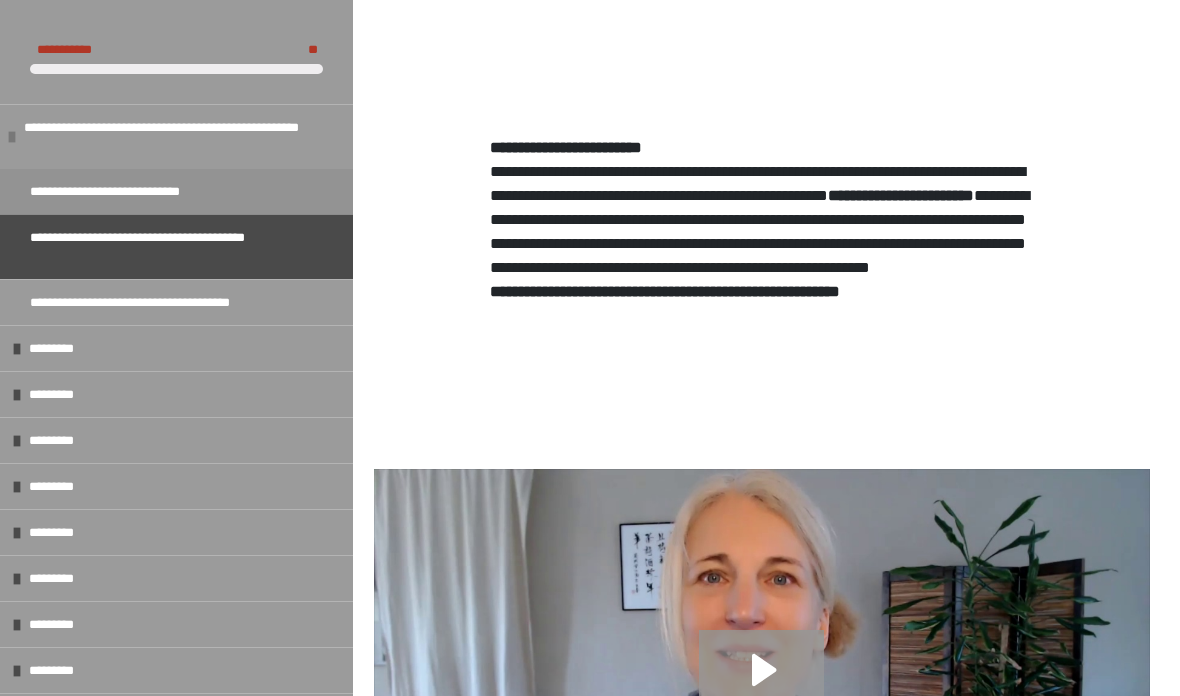 click on "**********" at bounding box center [152, 302] 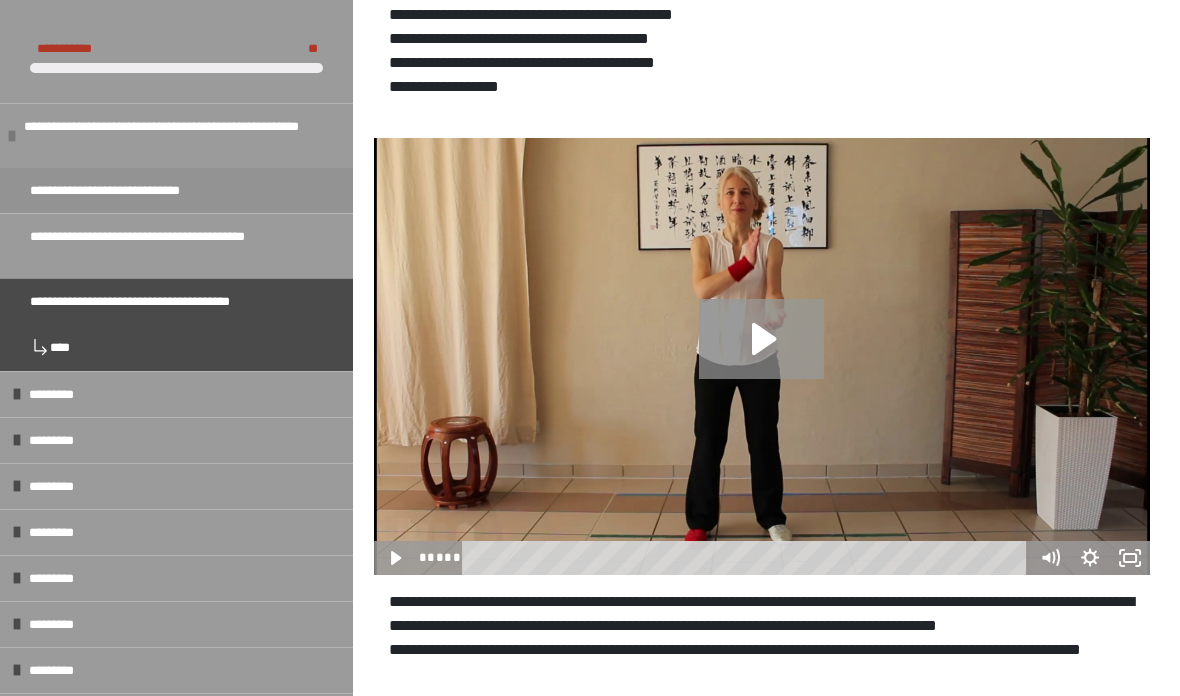 click 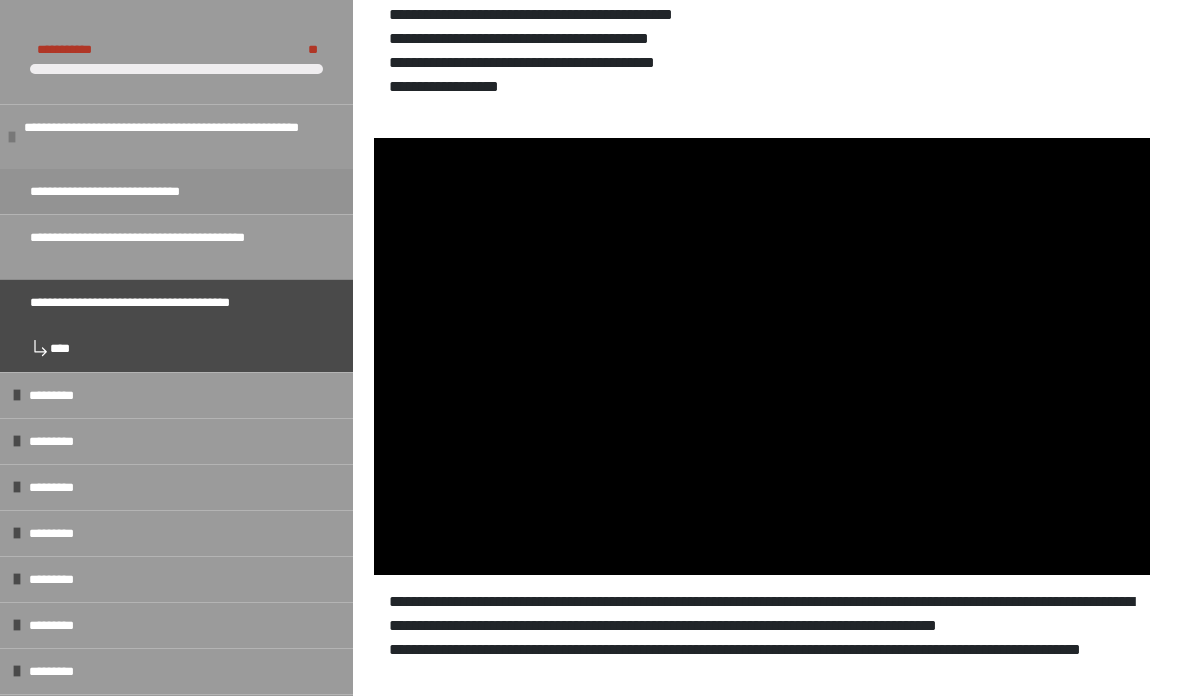 click at bounding box center [762, 356] 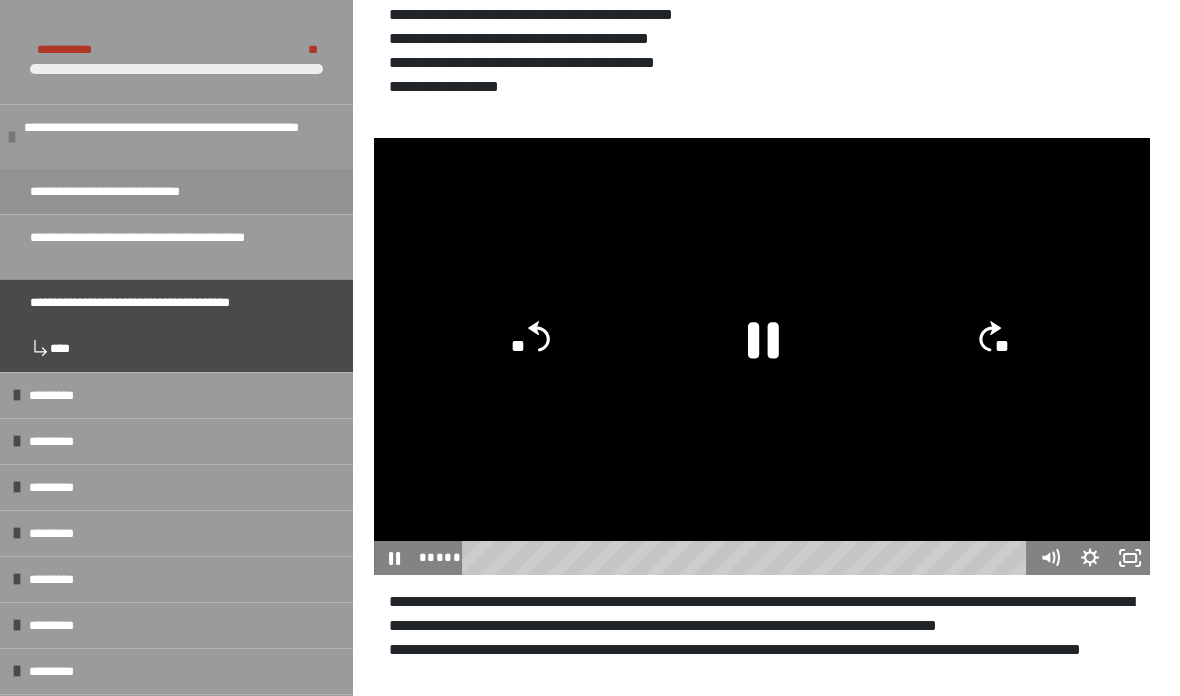 click 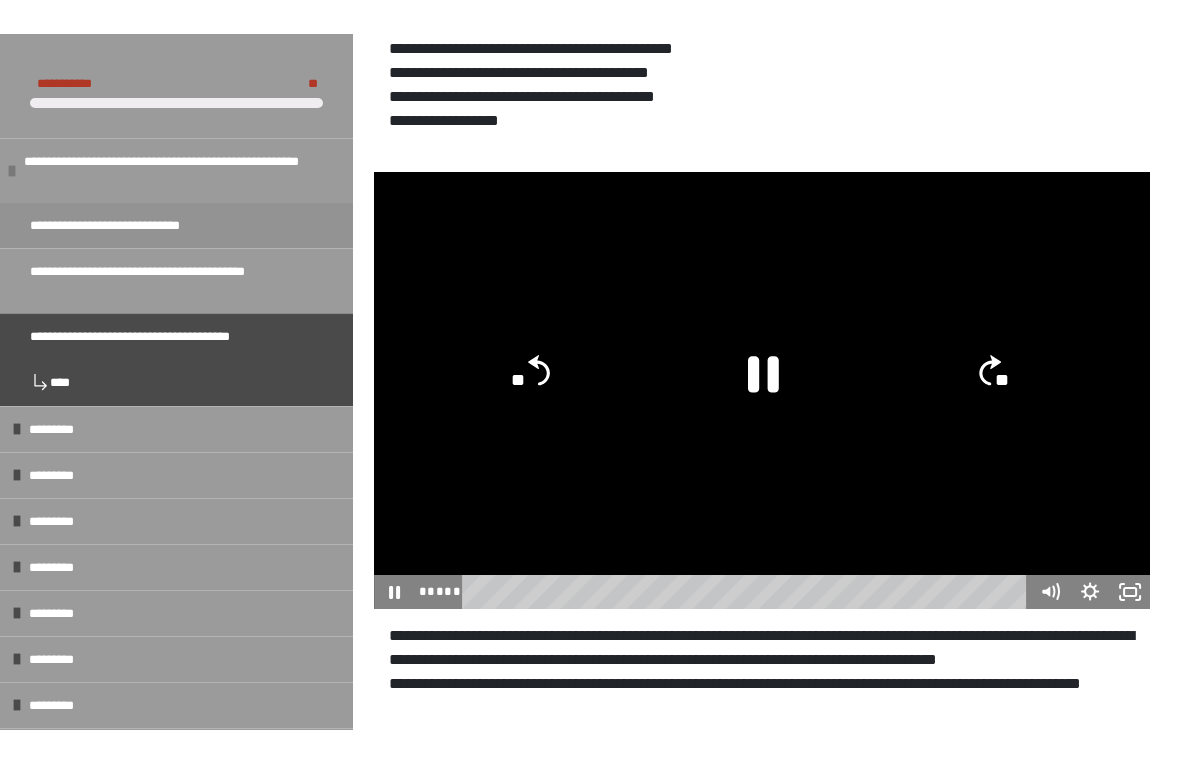 scroll, scrollTop: 24, scrollLeft: 0, axis: vertical 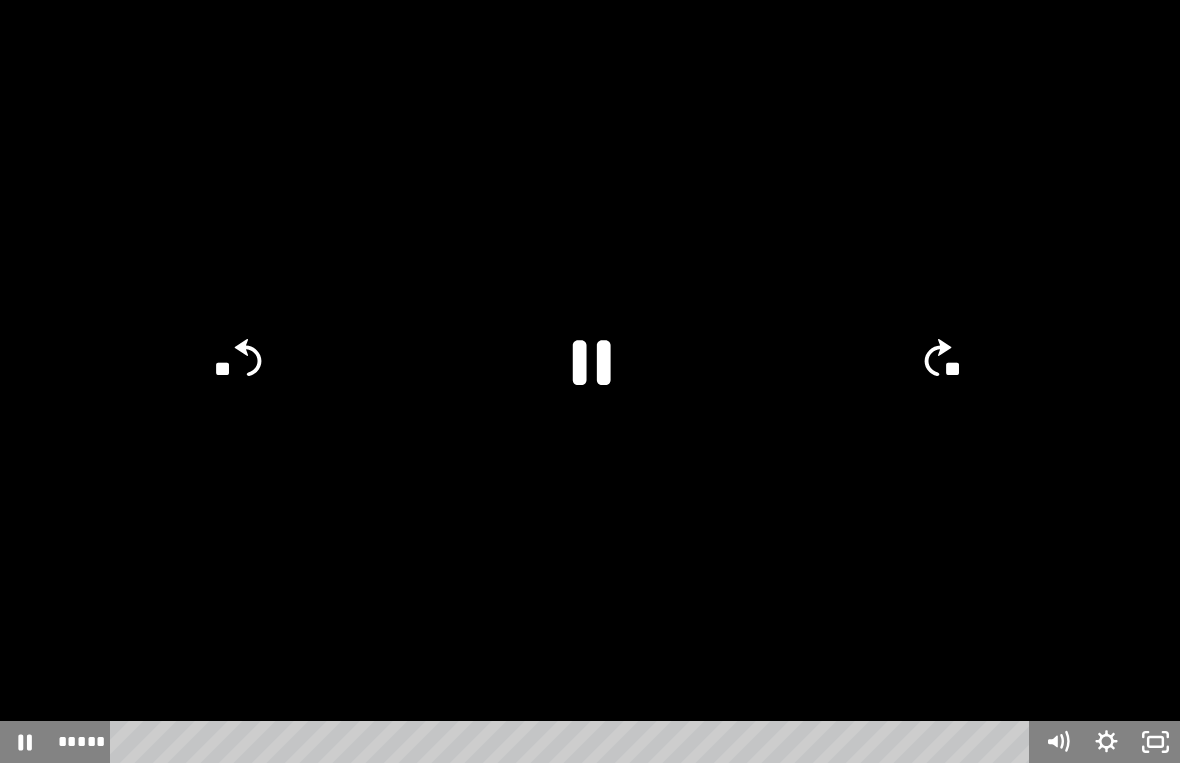 click on "**" 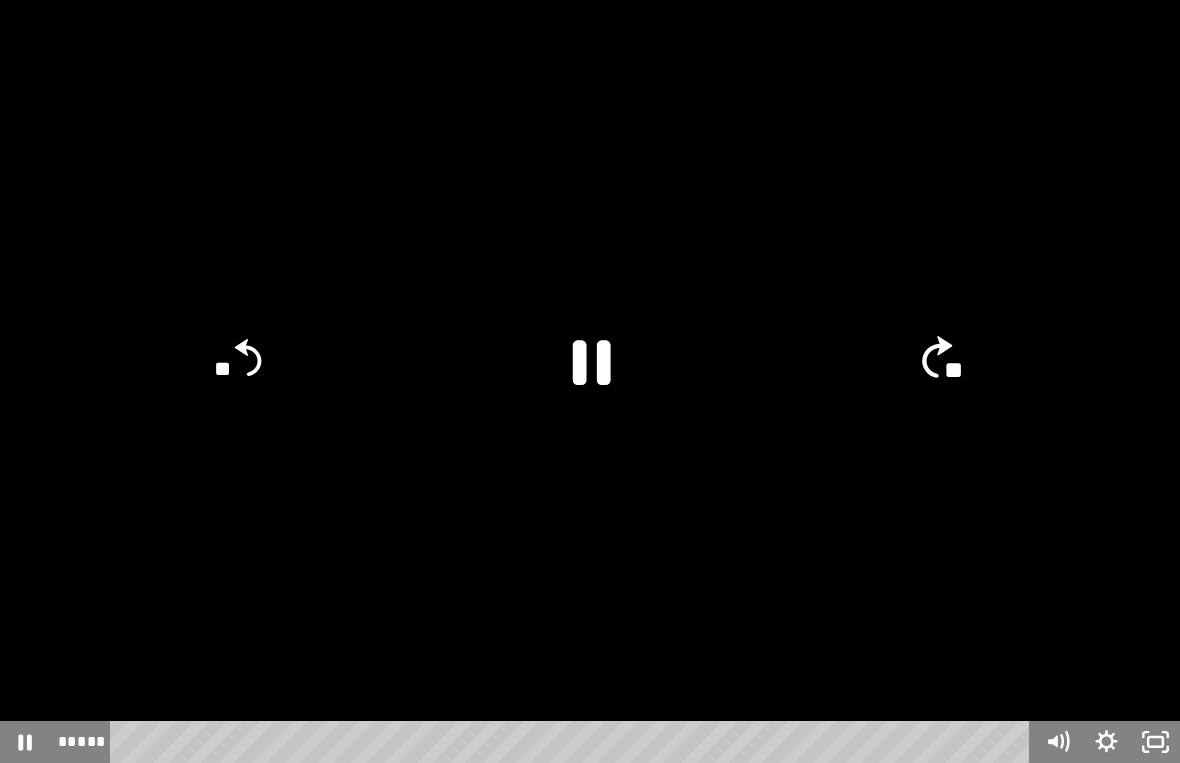 click on "**" 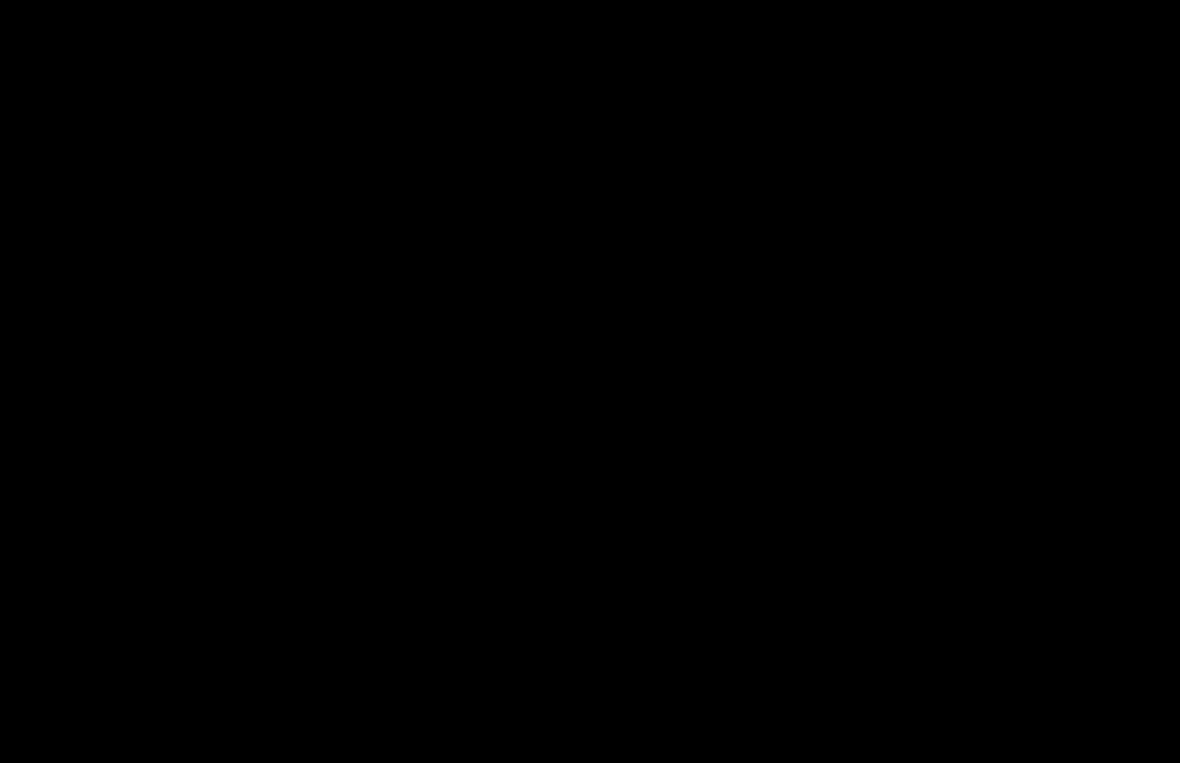 click at bounding box center (590, 381) 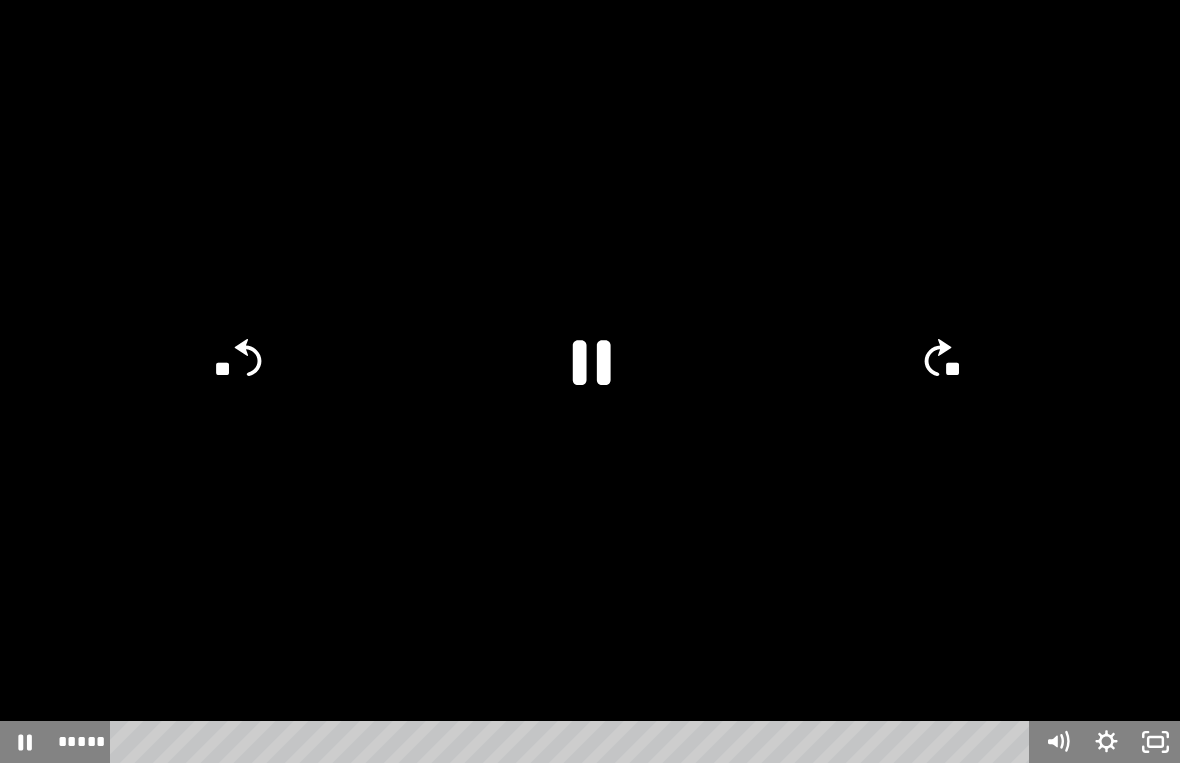 click on "**" 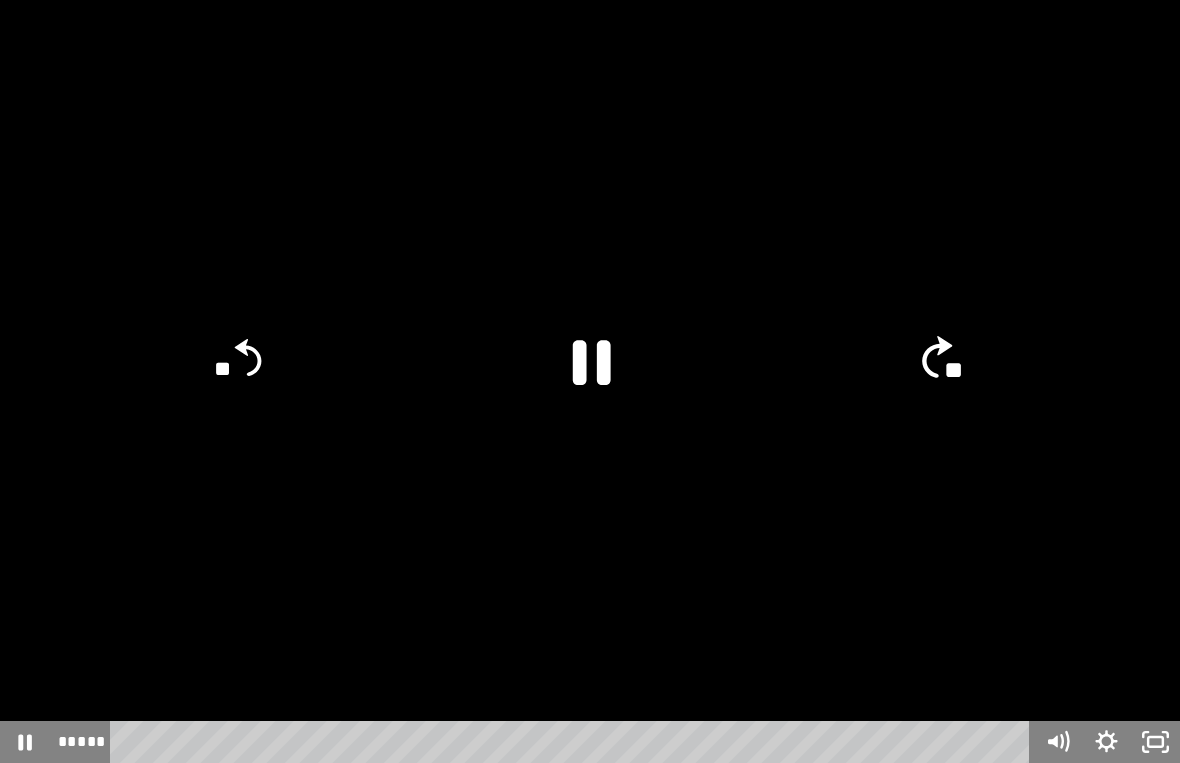 click on "**" 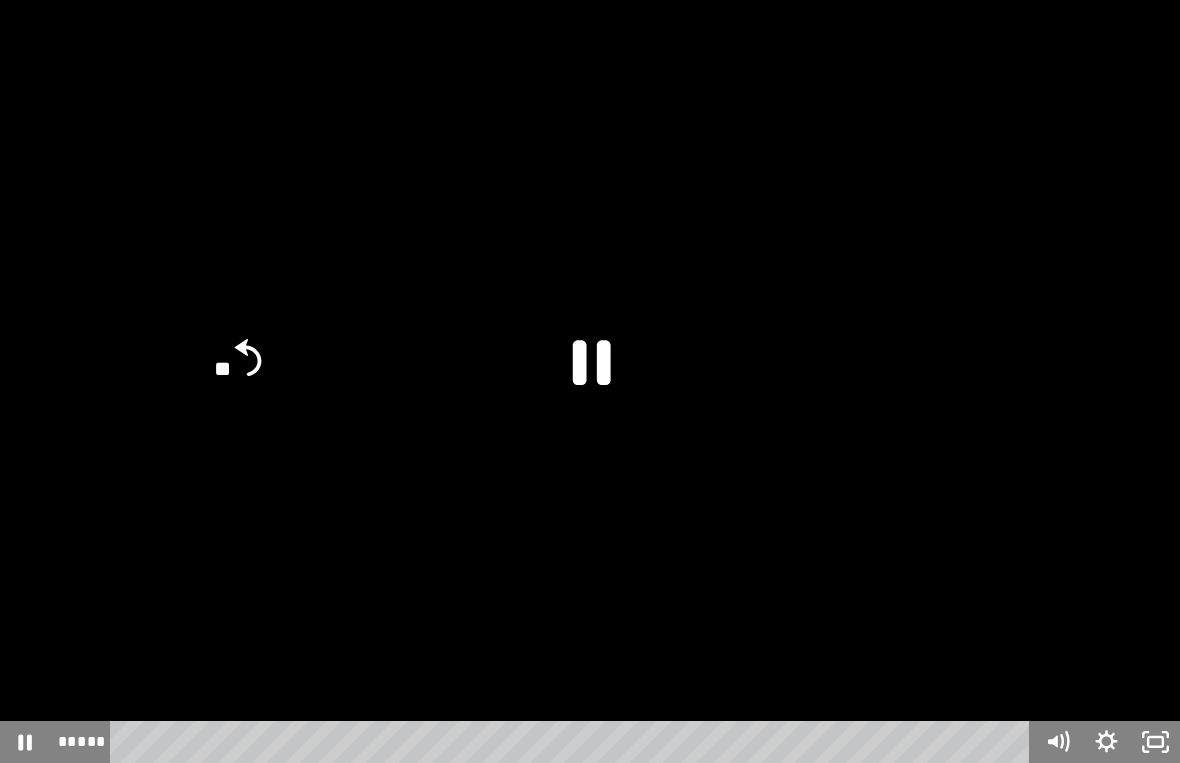 click on "**" 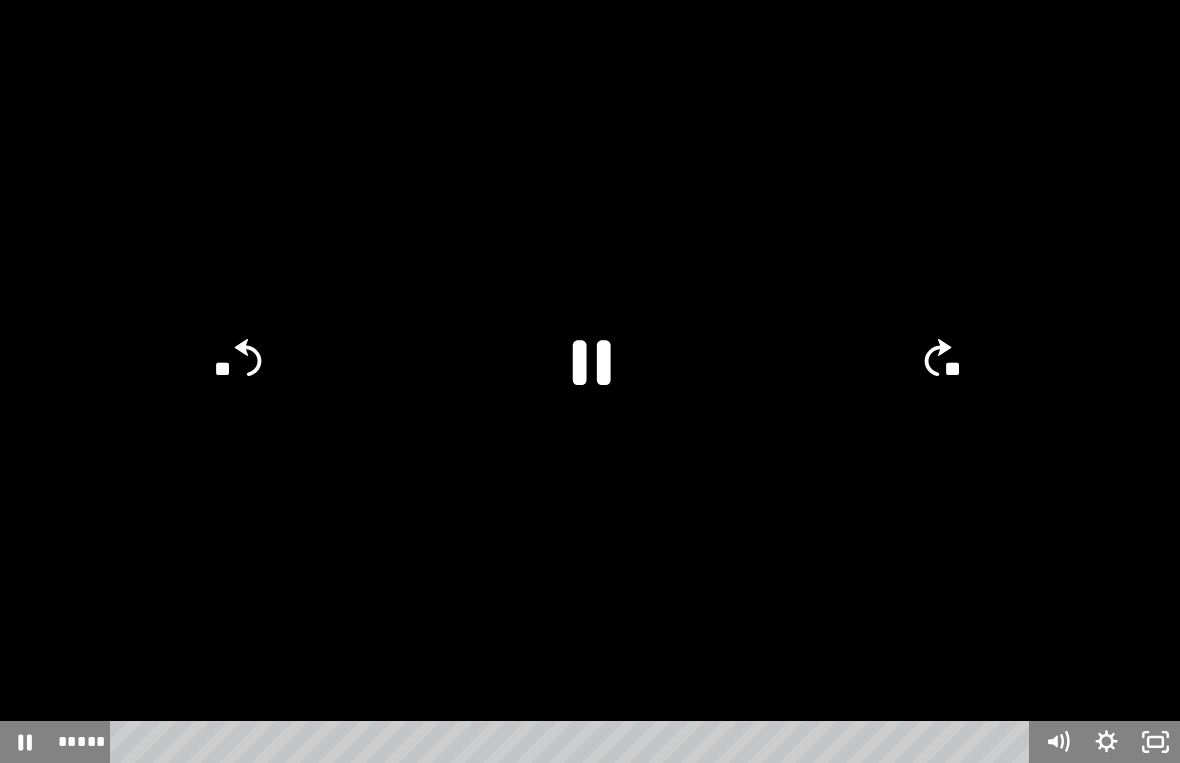click on "**" 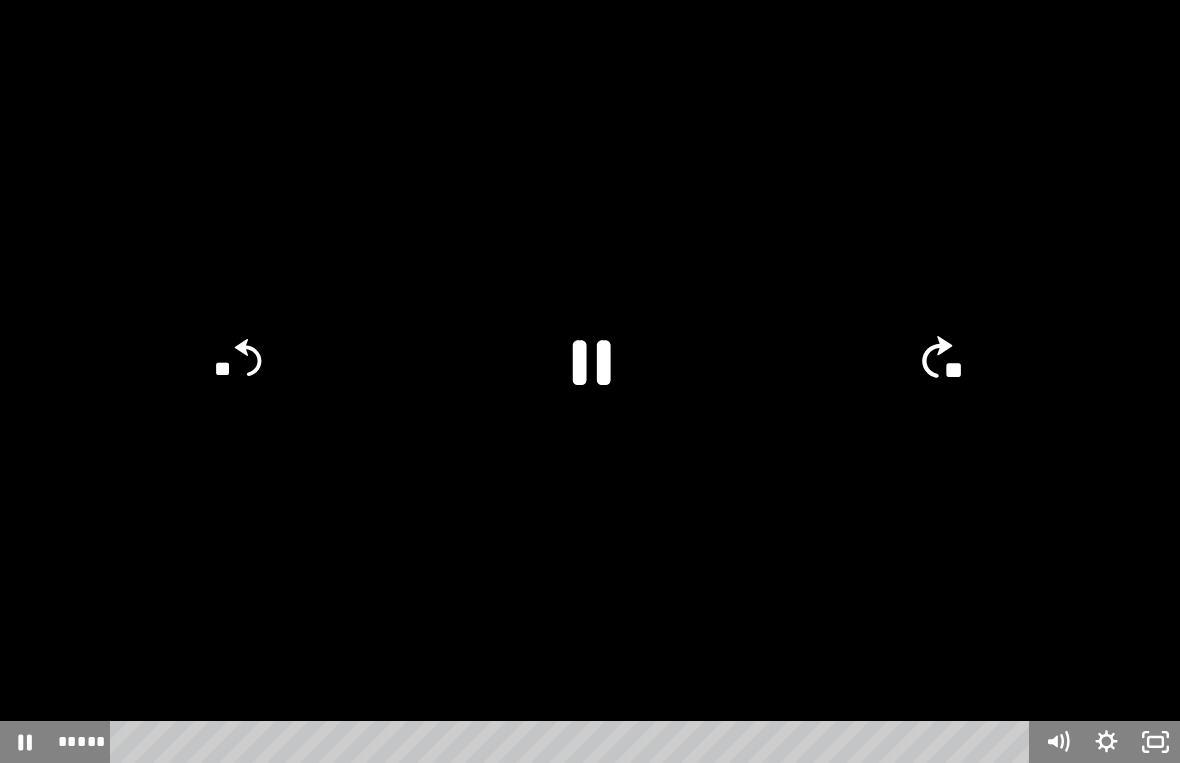 click on "**" 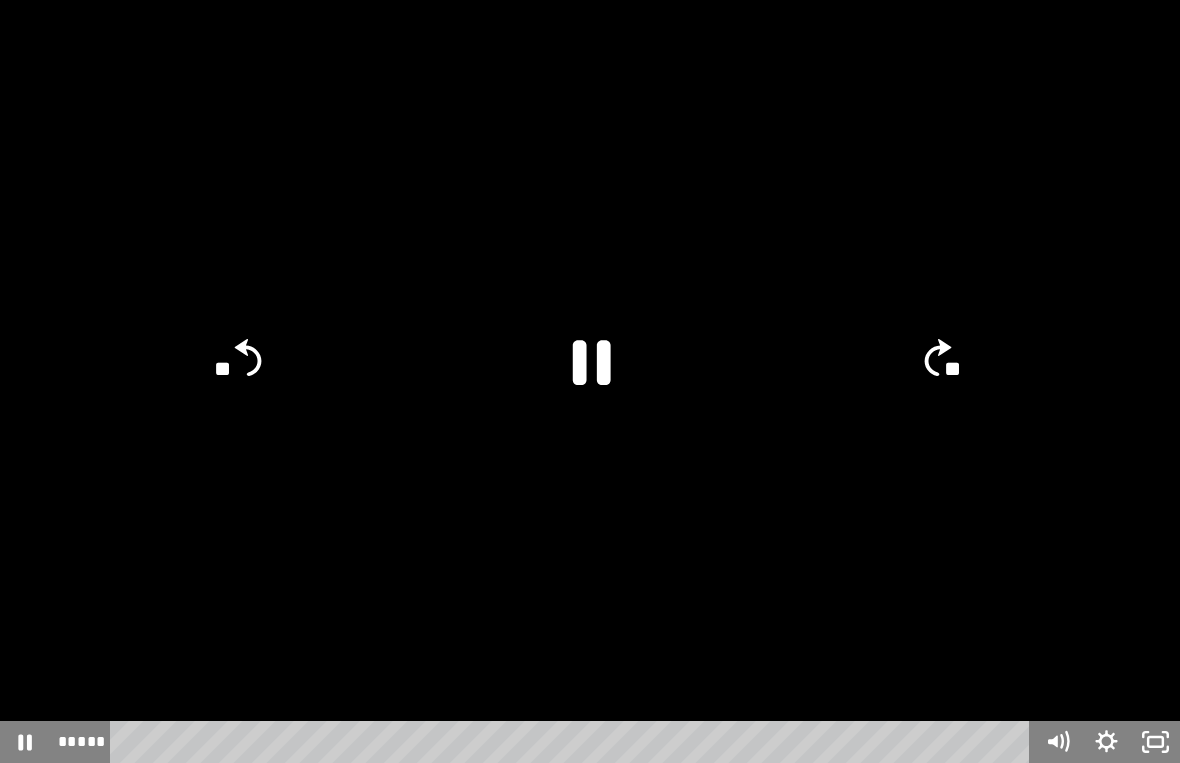 click on "**" 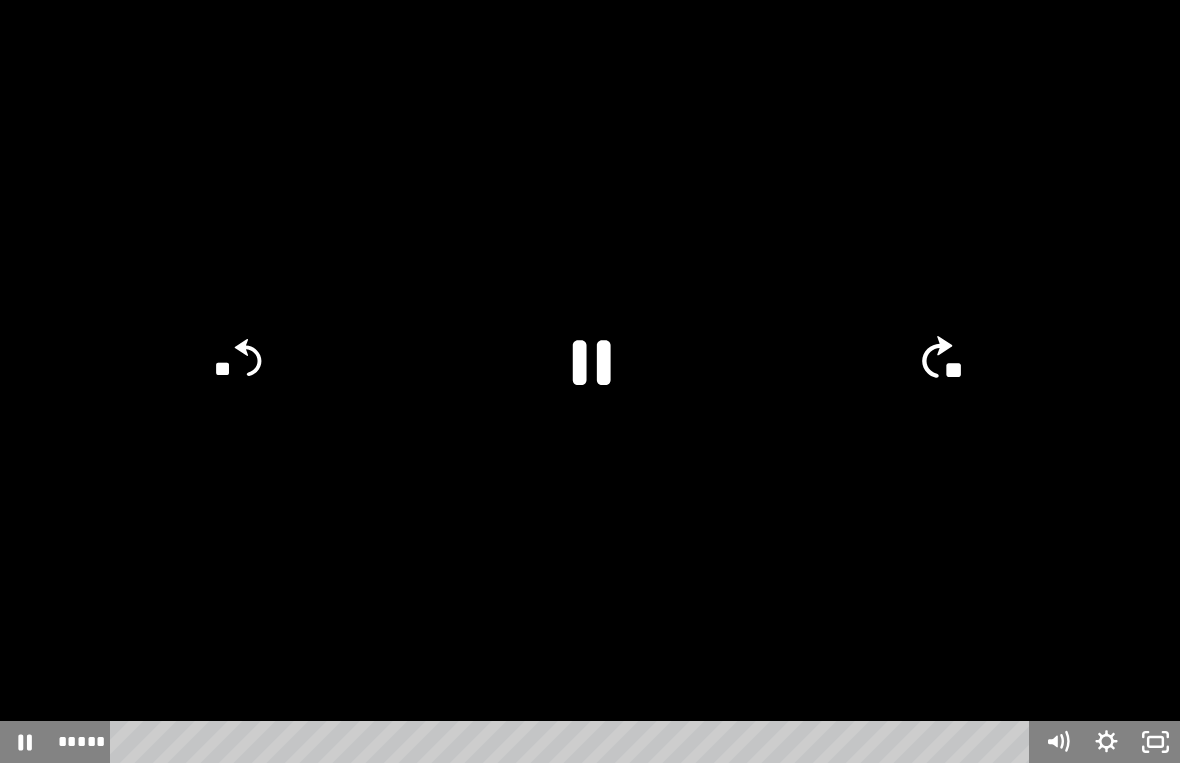 click on "**" 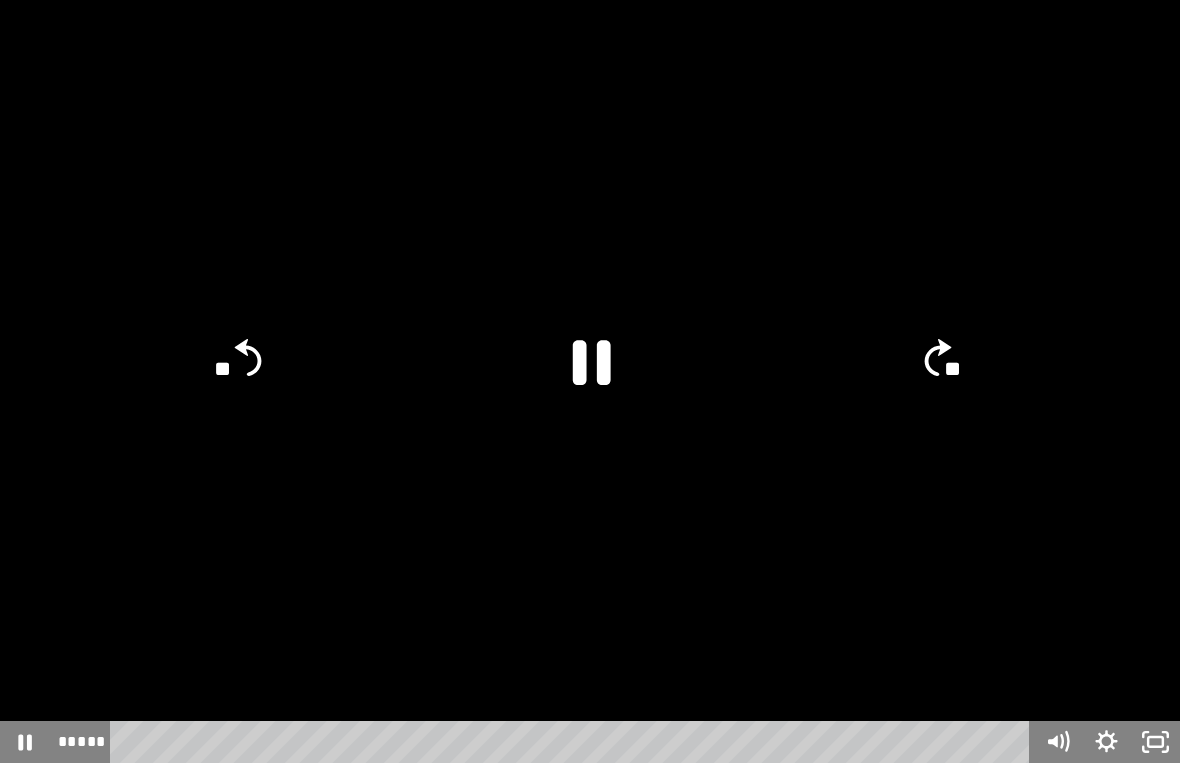 click on "**" 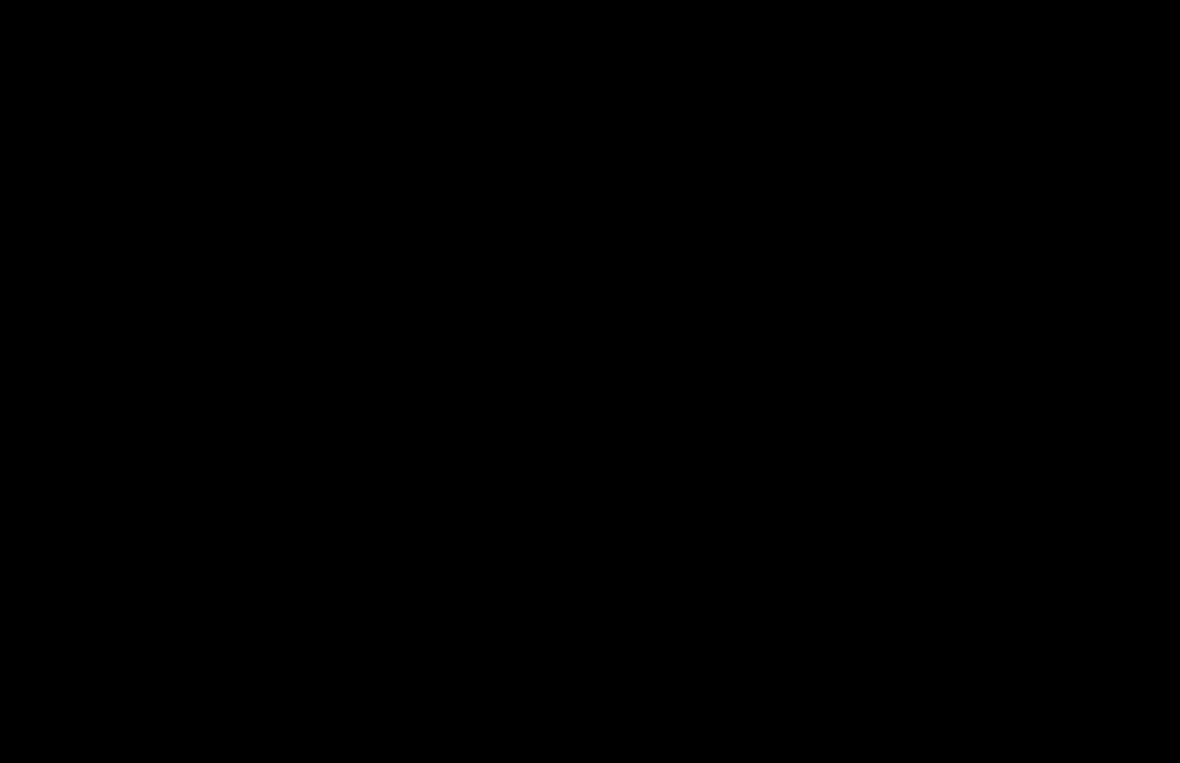 click at bounding box center [590, 381] 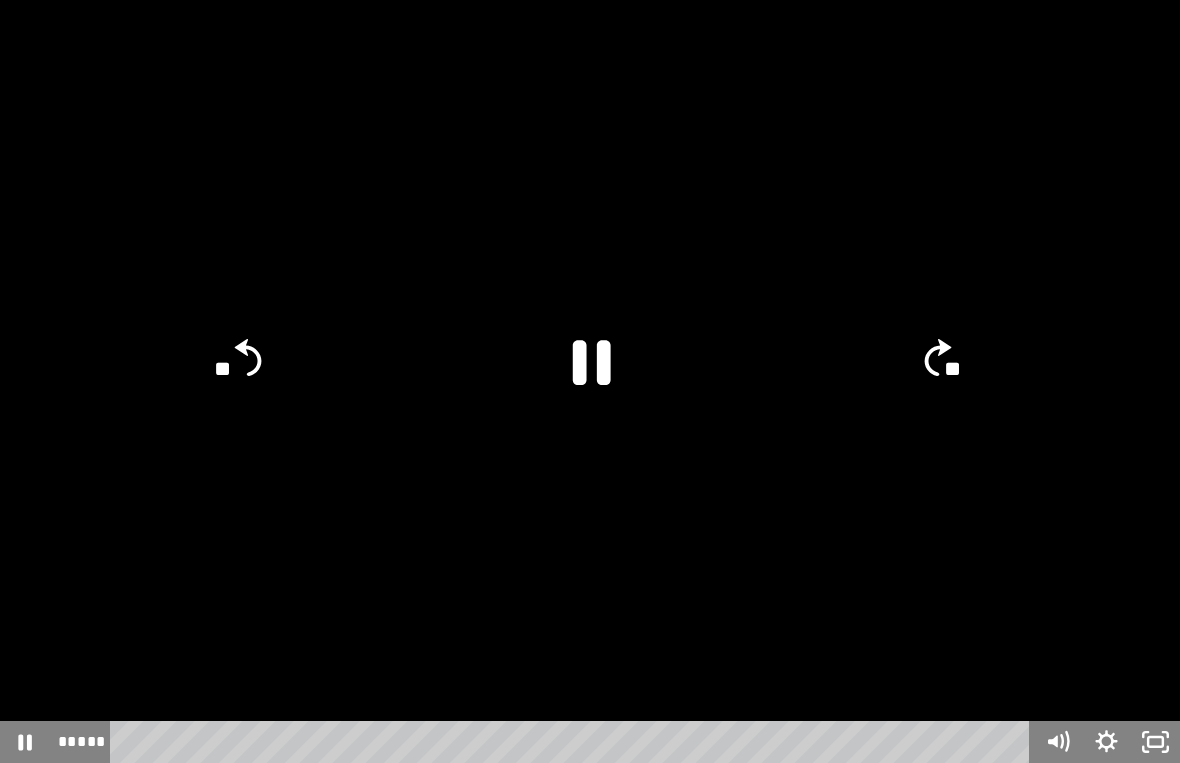 click on "**" 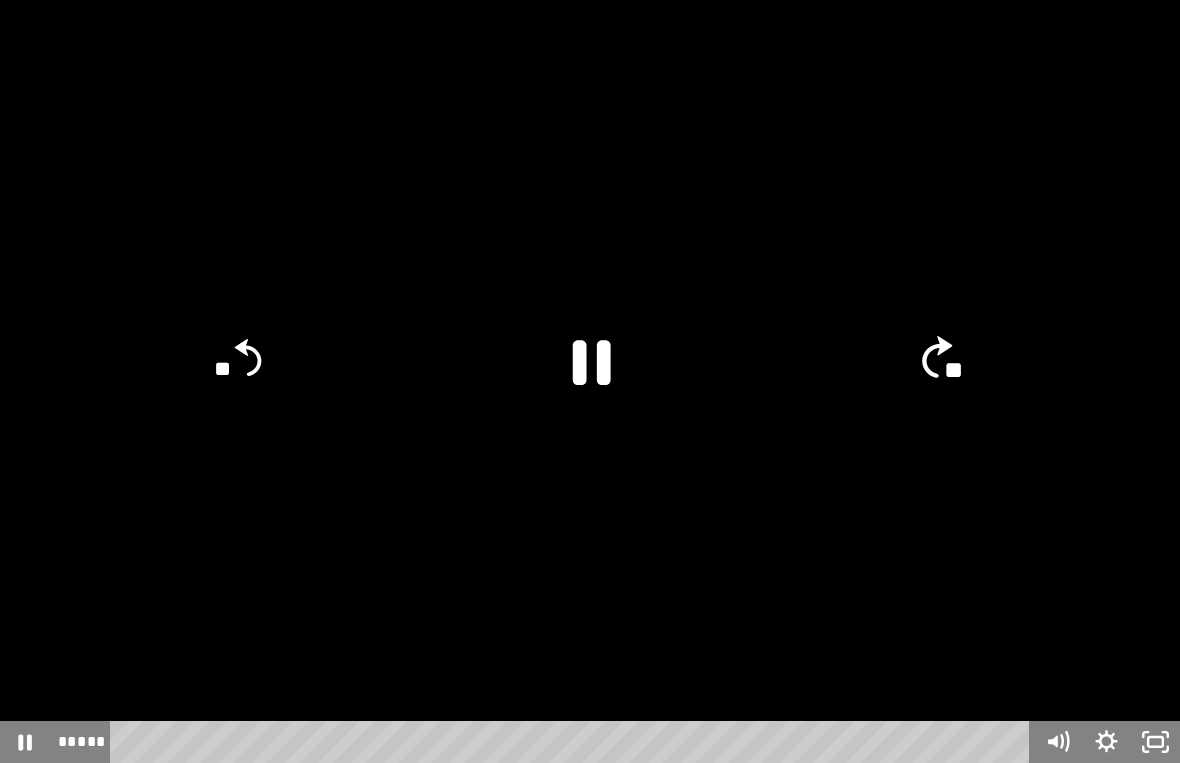 click on "**" 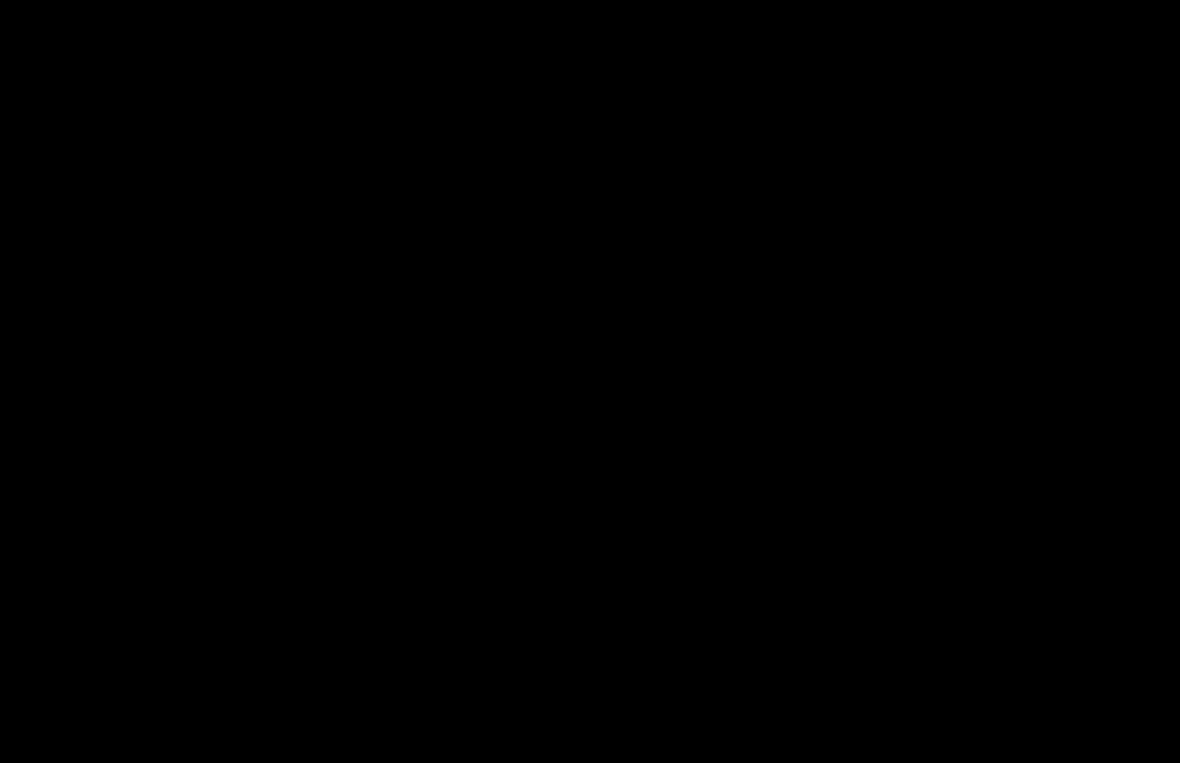 click at bounding box center (590, 381) 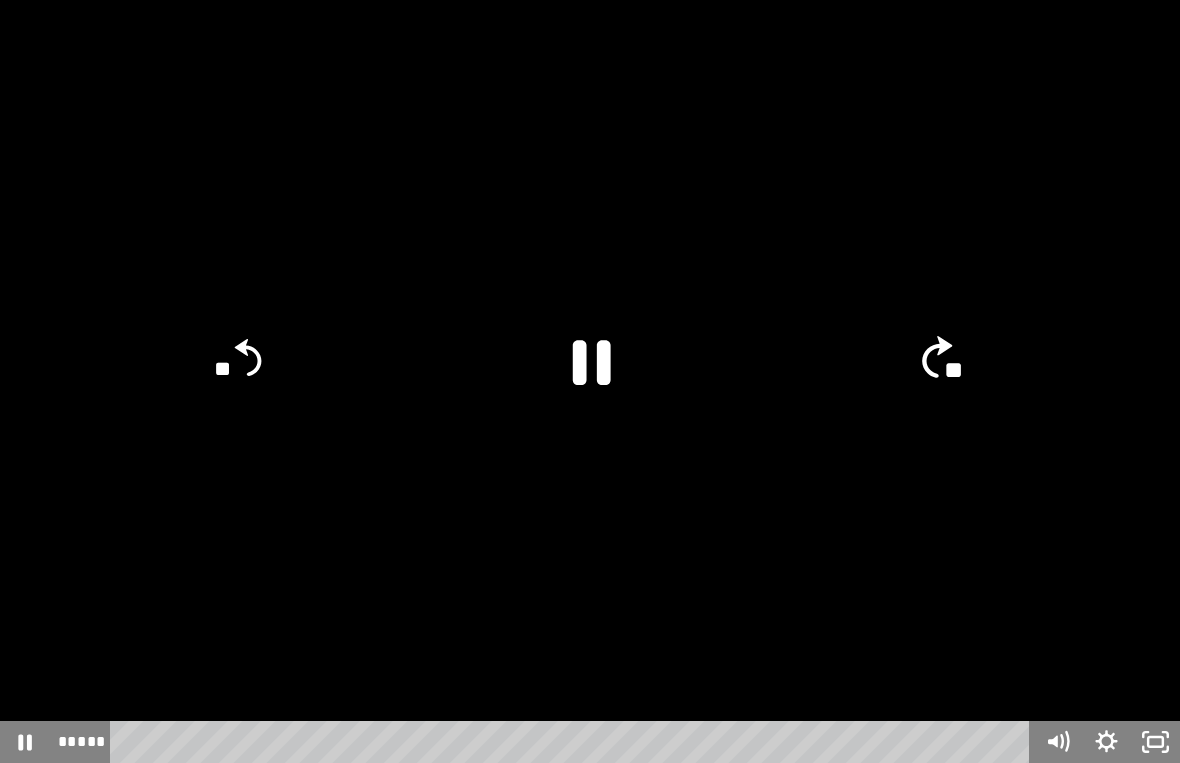click 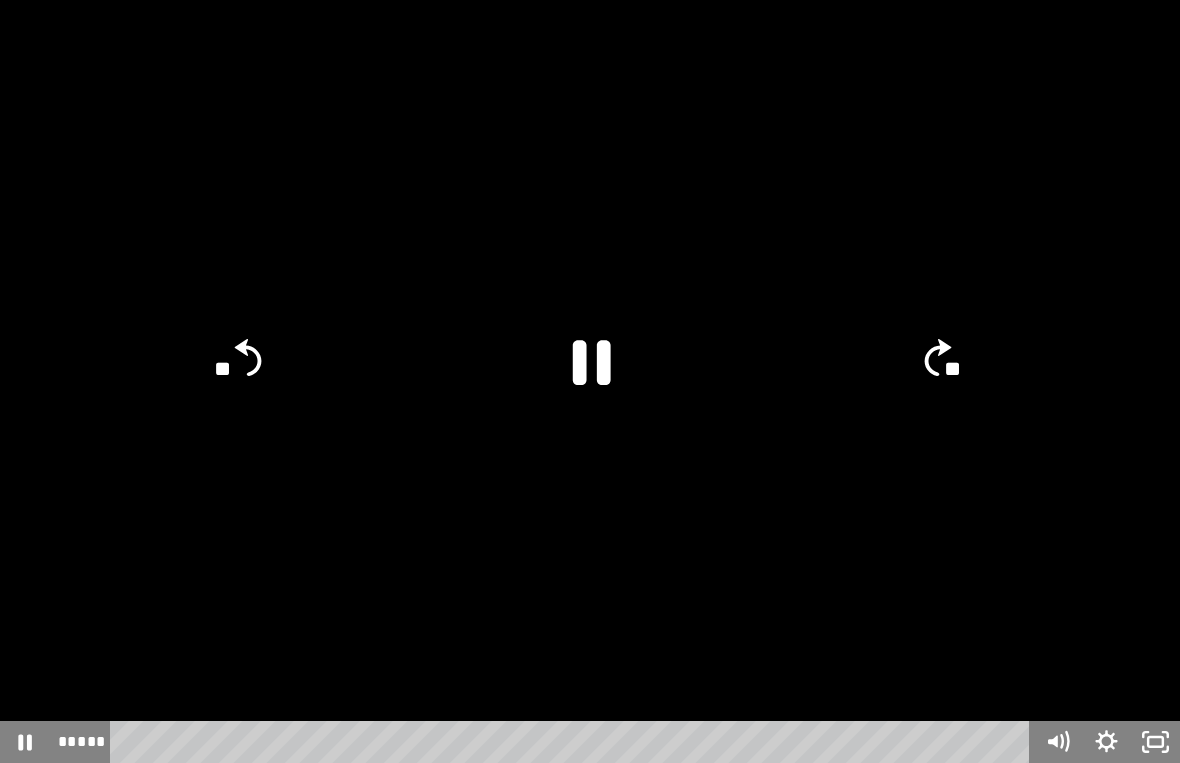 click 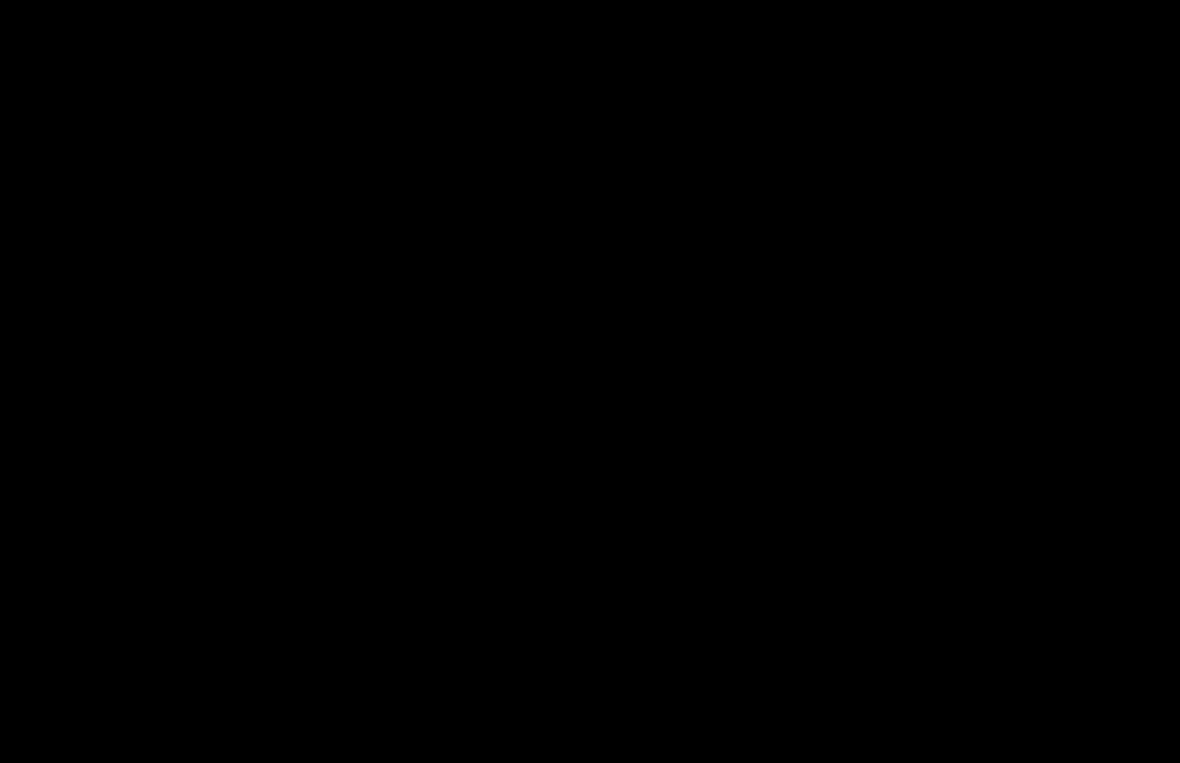 click at bounding box center (590, 381) 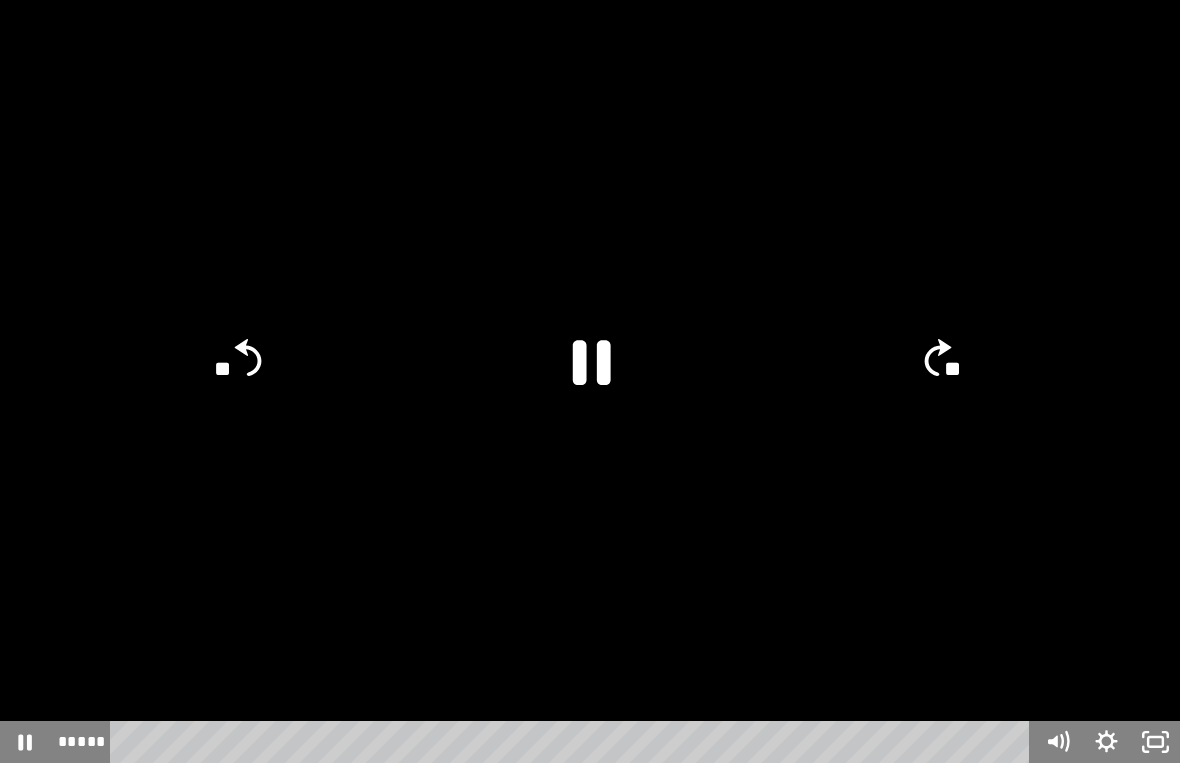 click on "**" 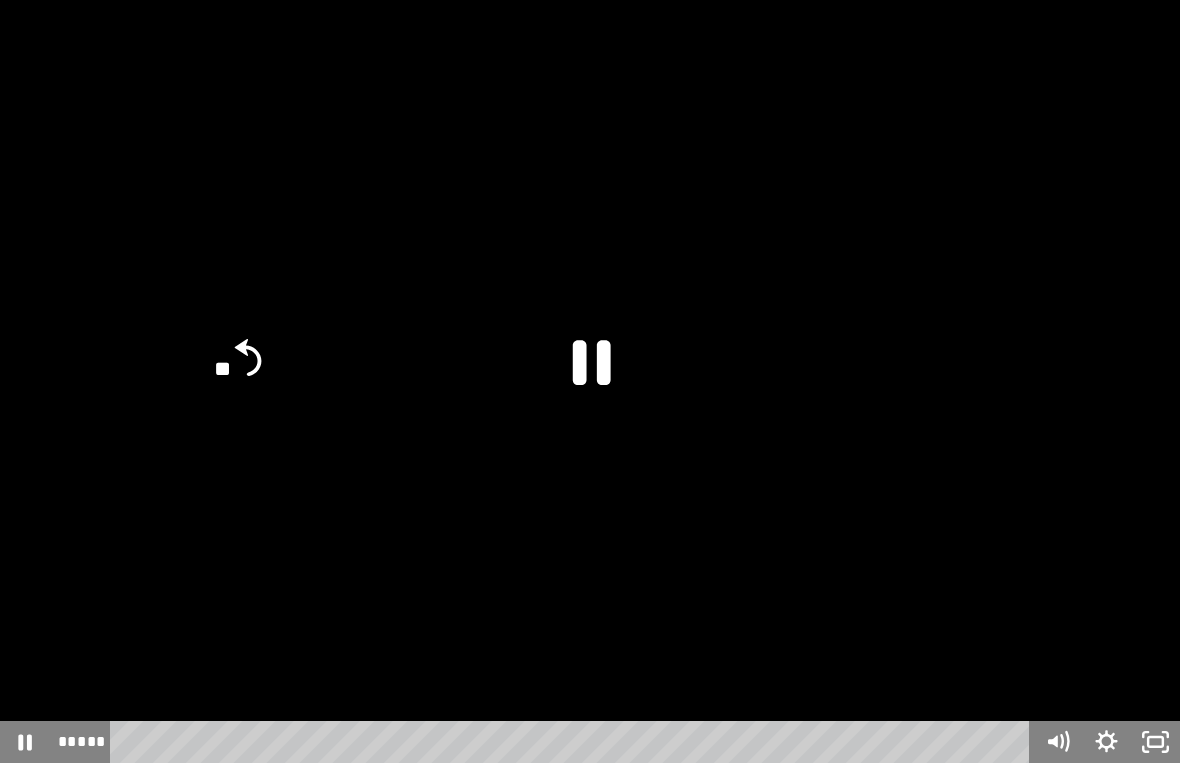 click on "**" 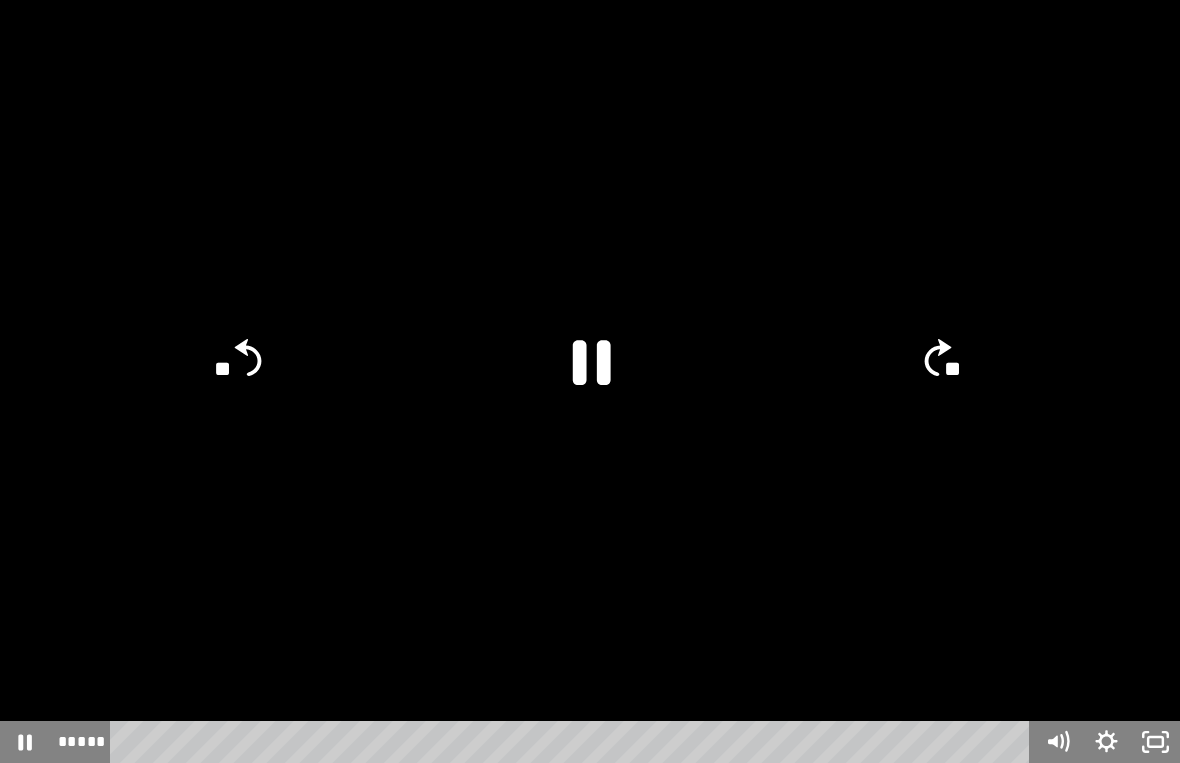 click on "**" 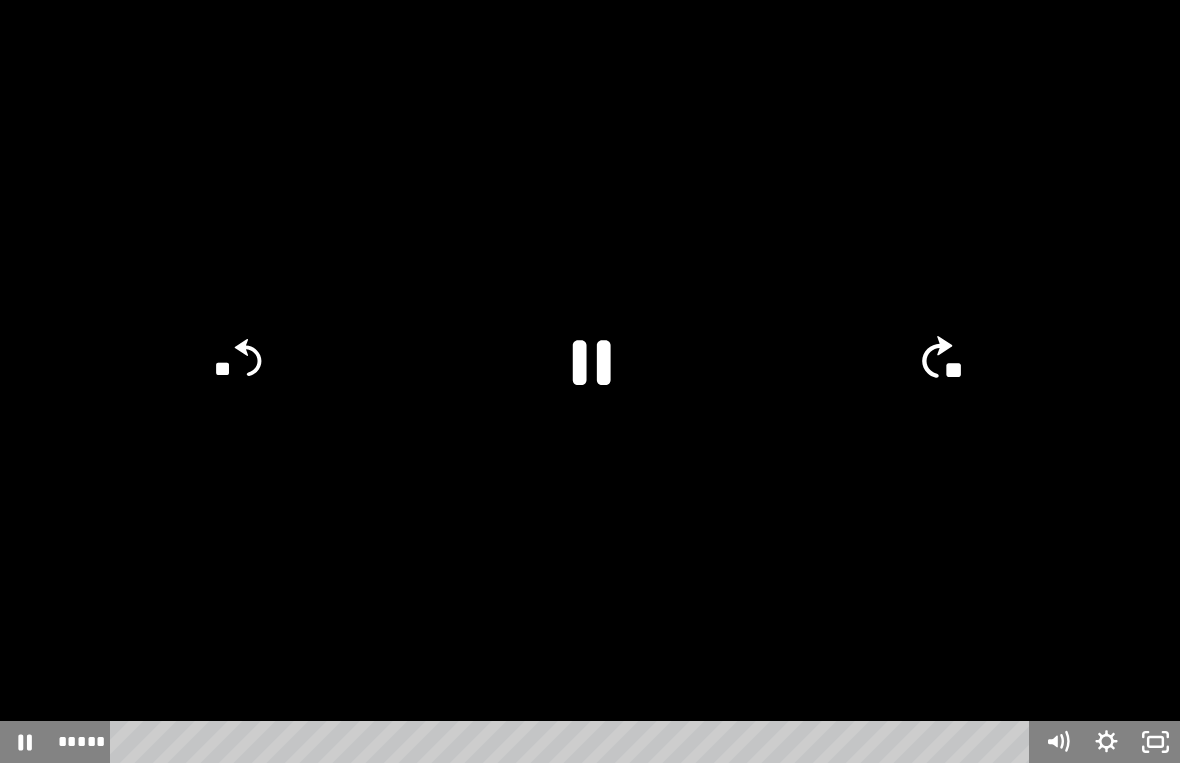 click on "**" 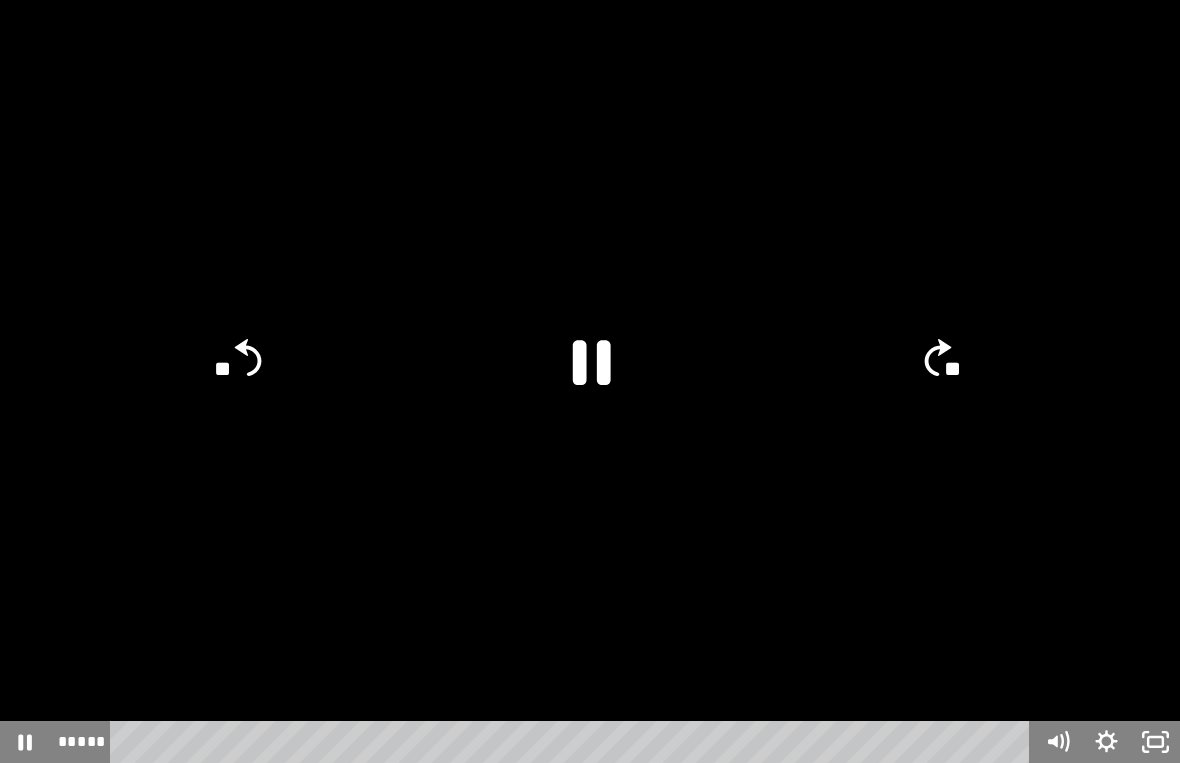 click on "**" 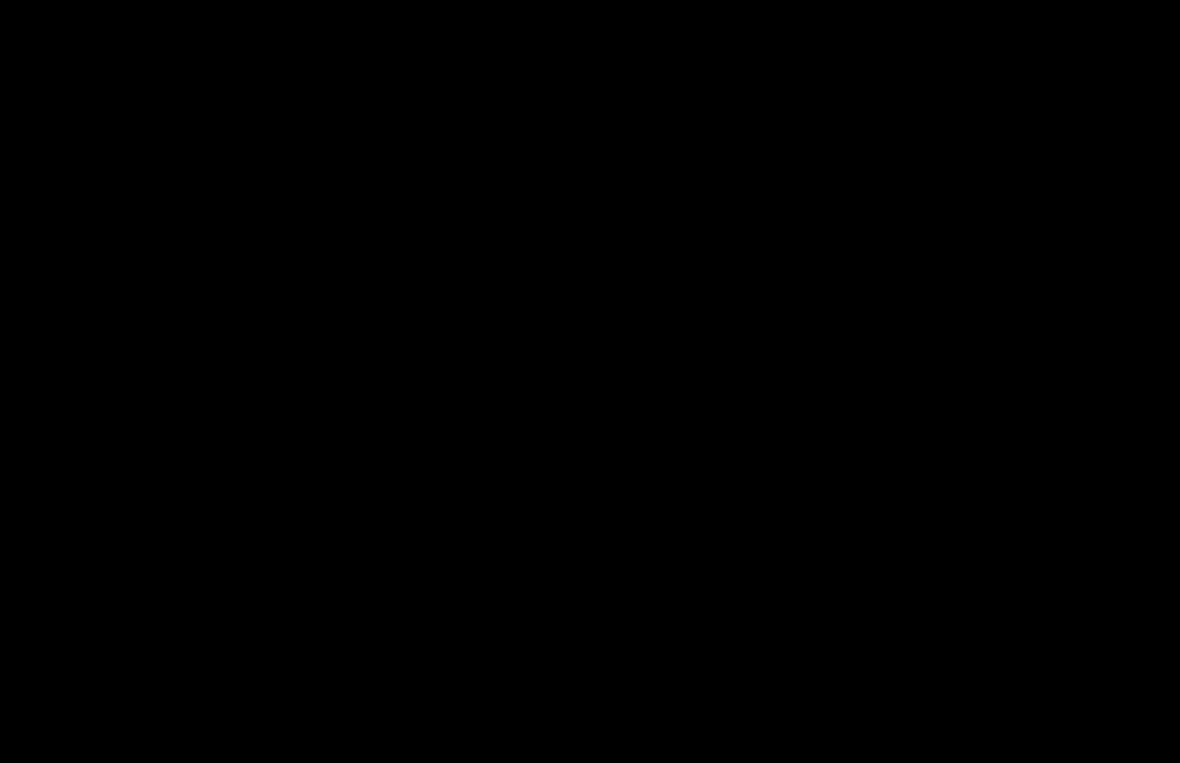 click at bounding box center (590, 381) 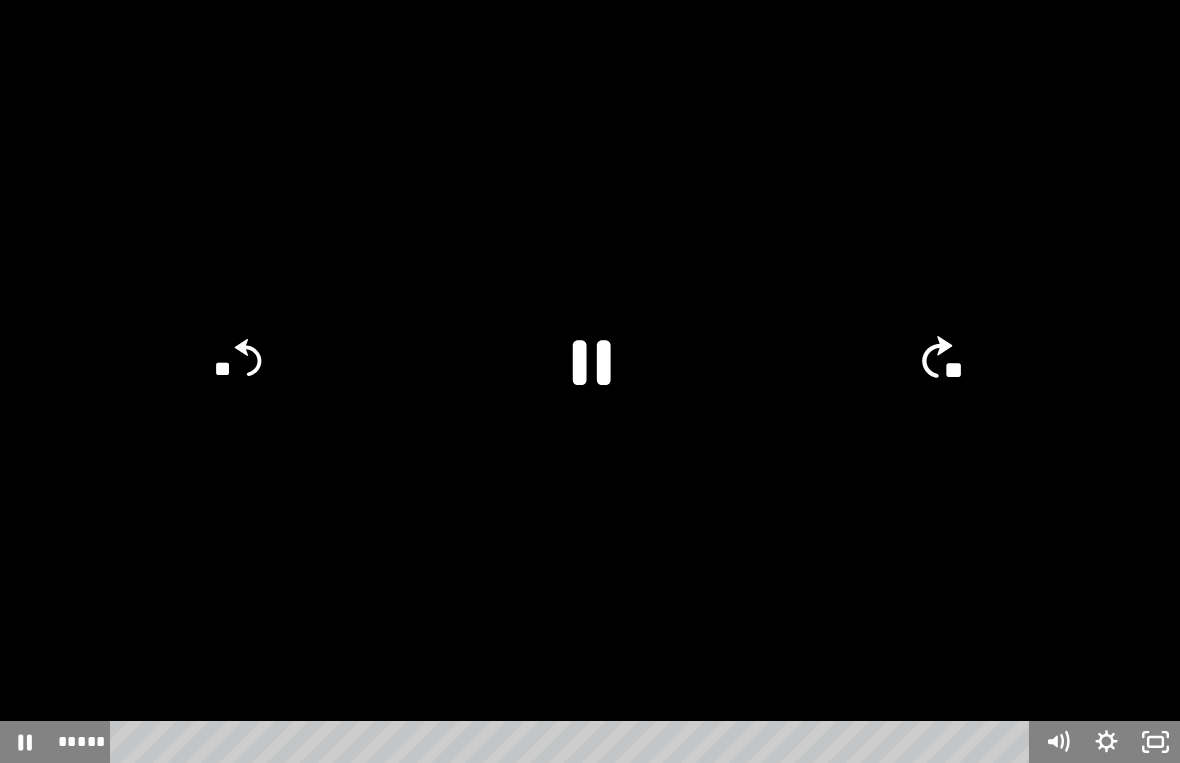 click on "**" 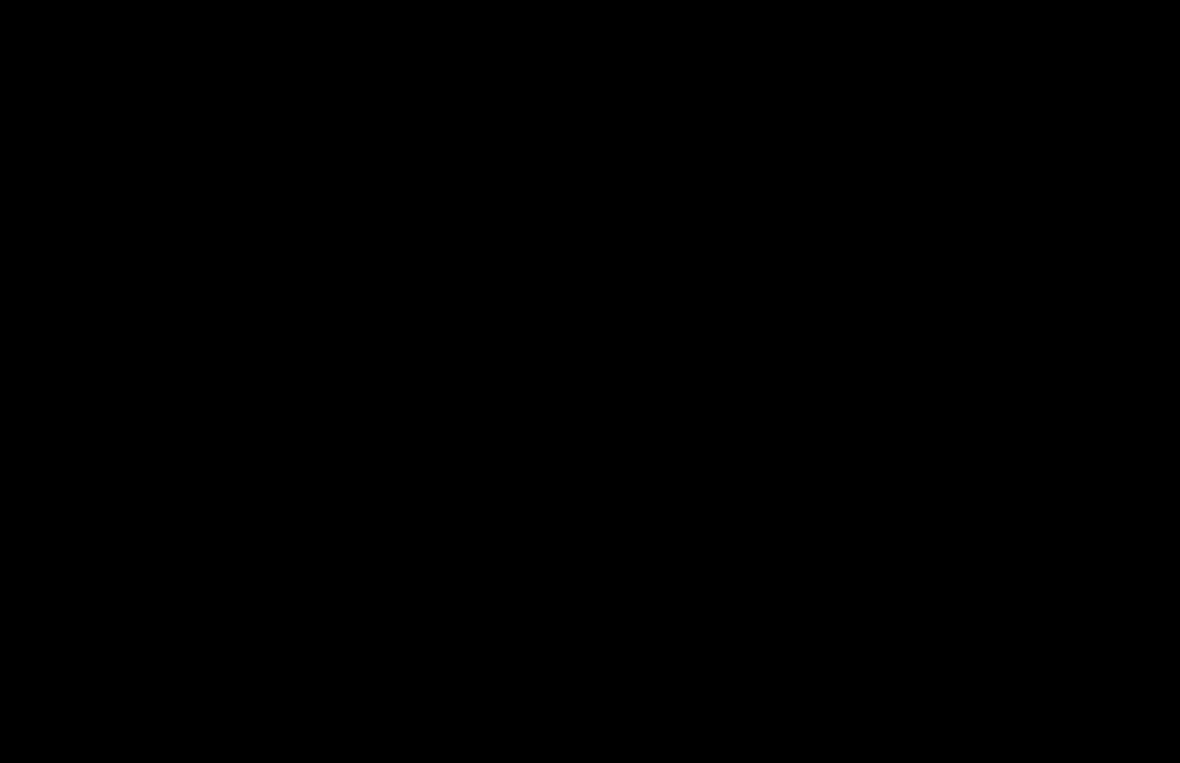 click at bounding box center (590, 381) 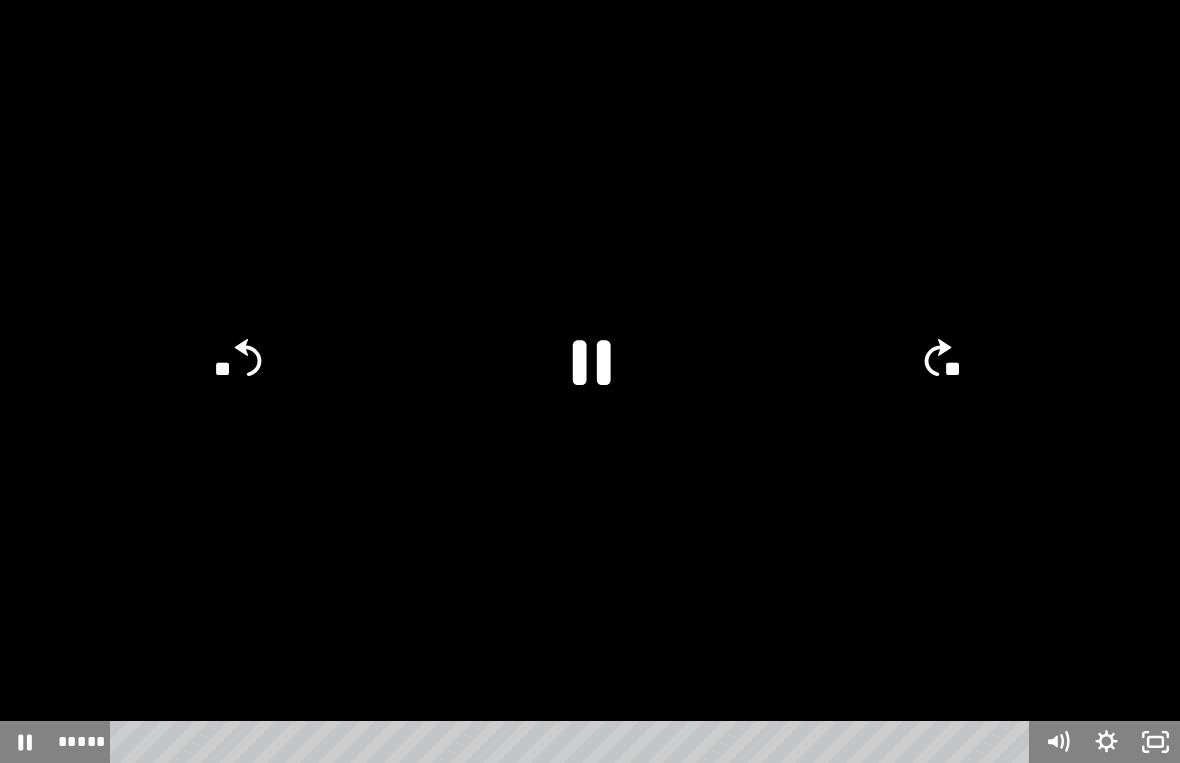 click on "**" 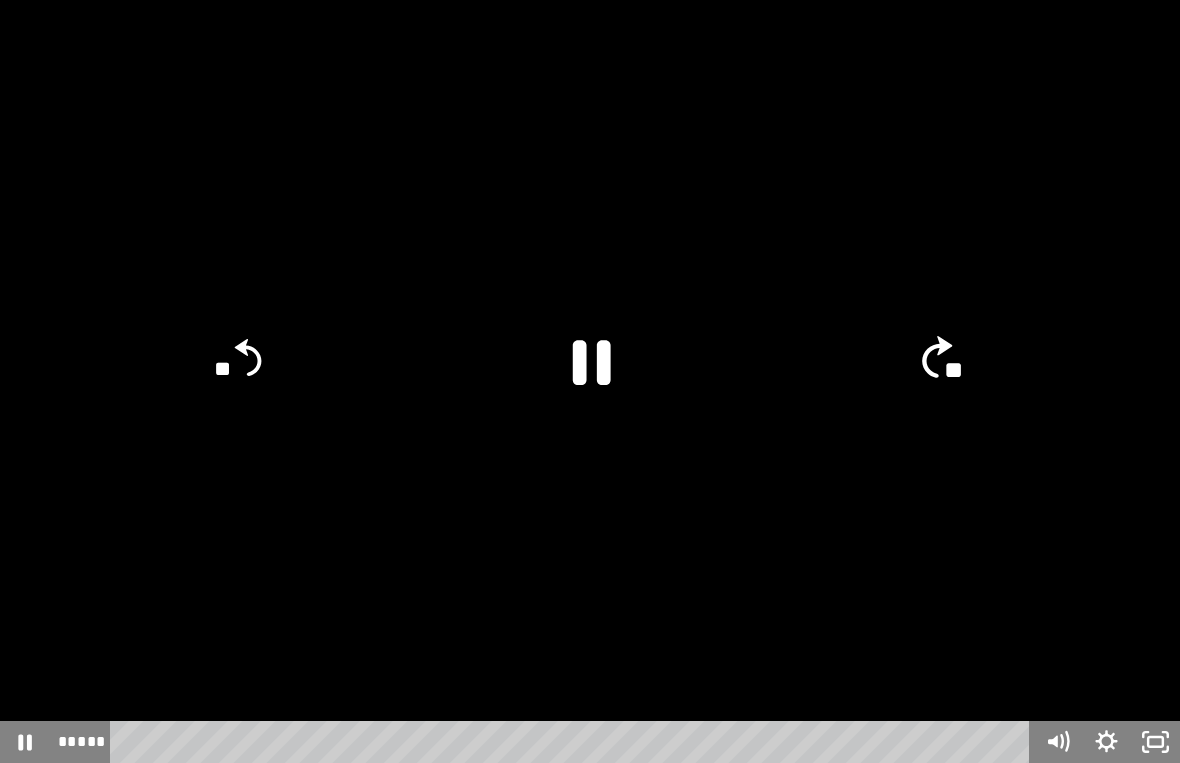 click on "**" 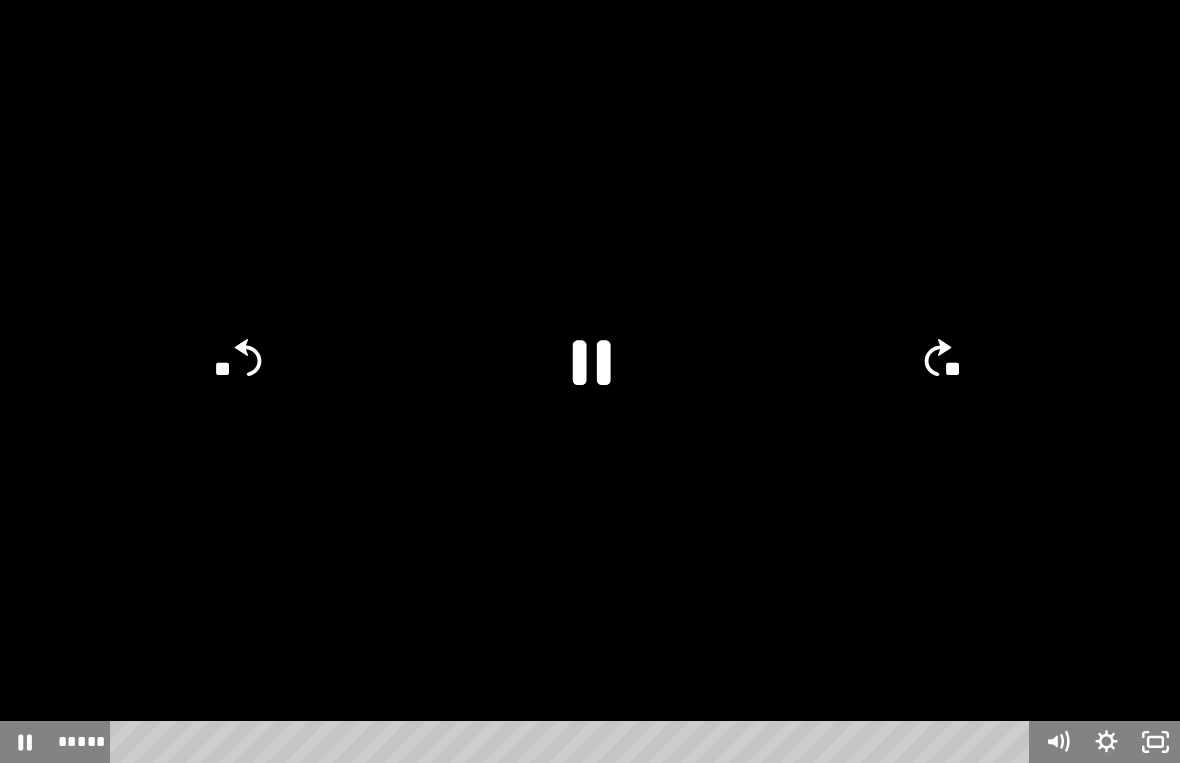 click on "**" 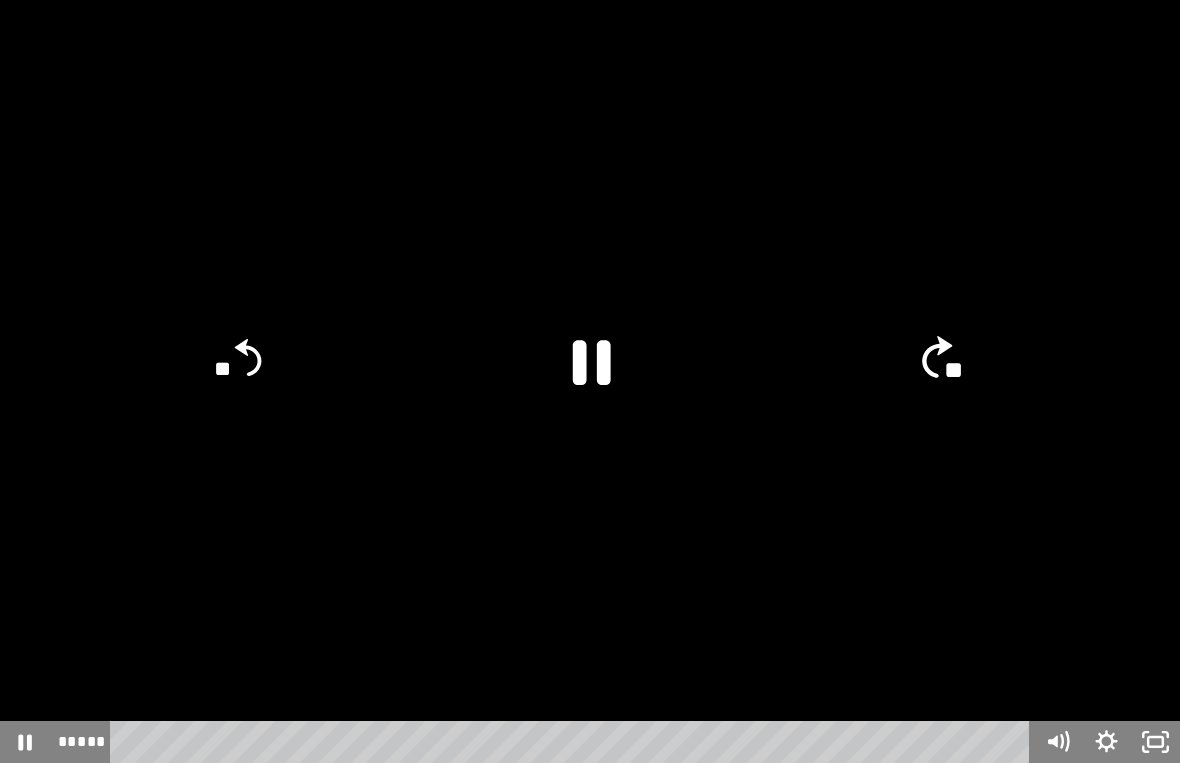 click on "**" 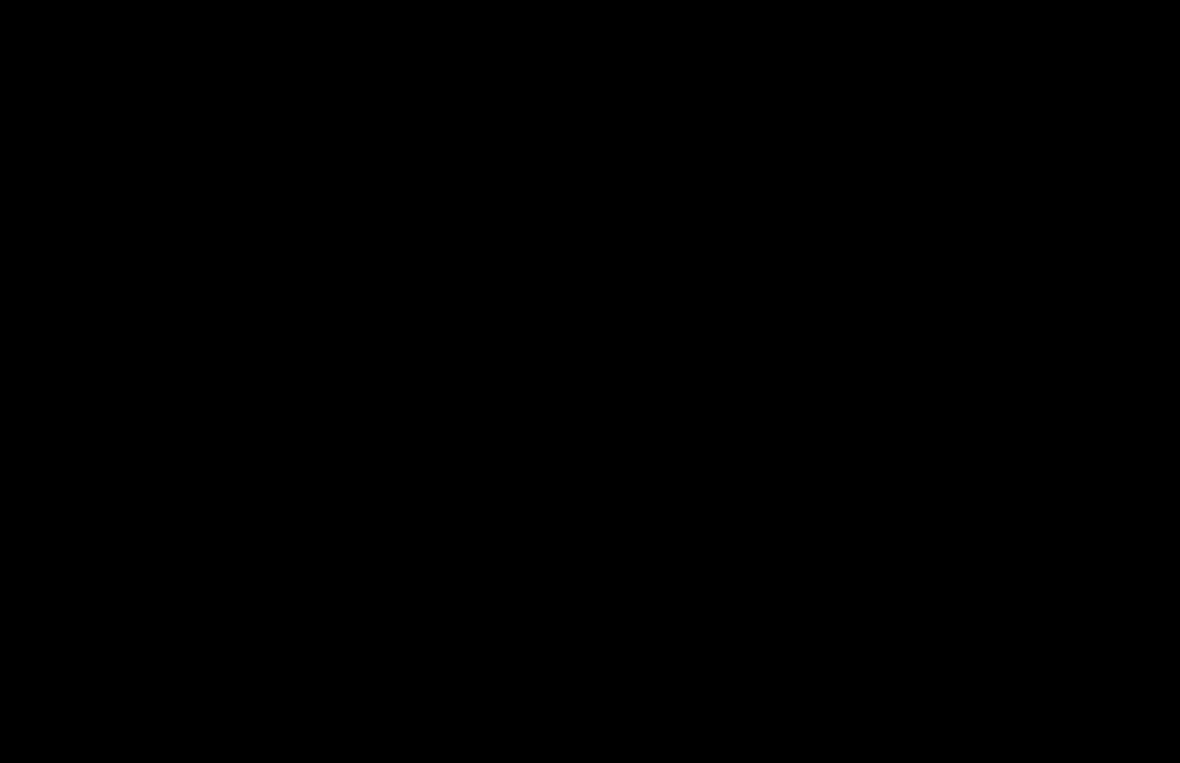 click at bounding box center [590, 381] 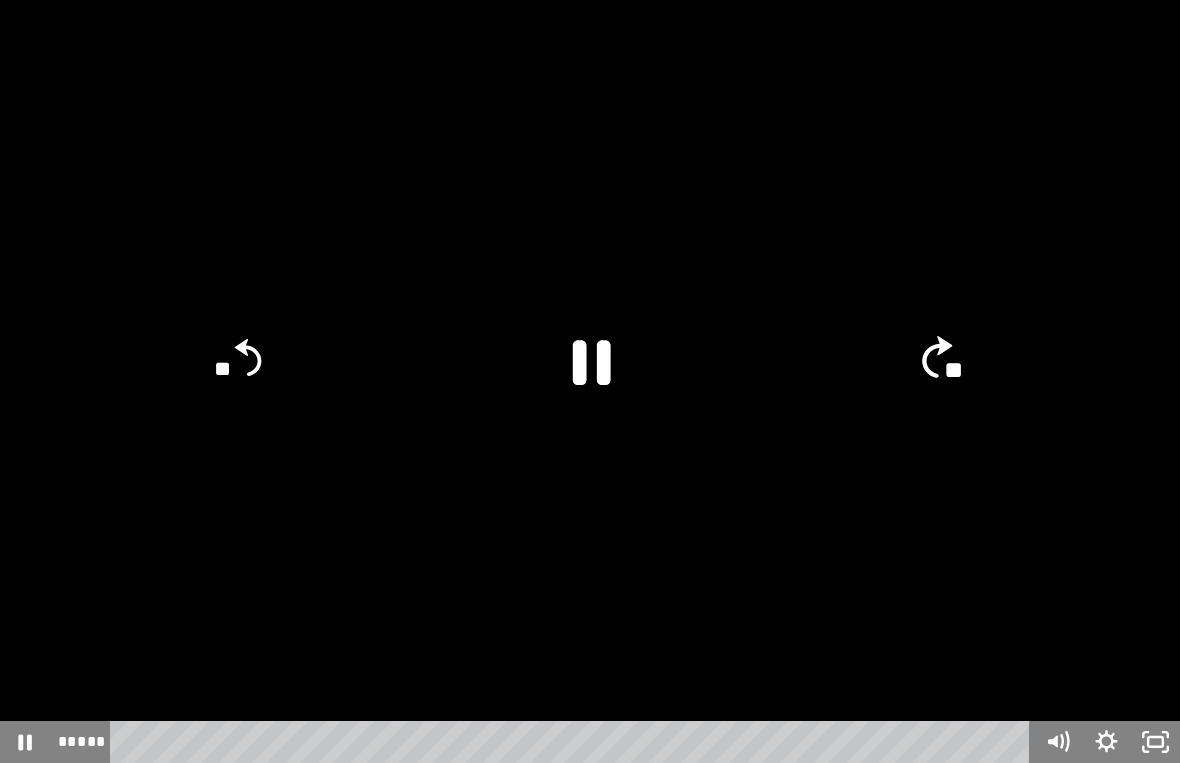 click on "**" 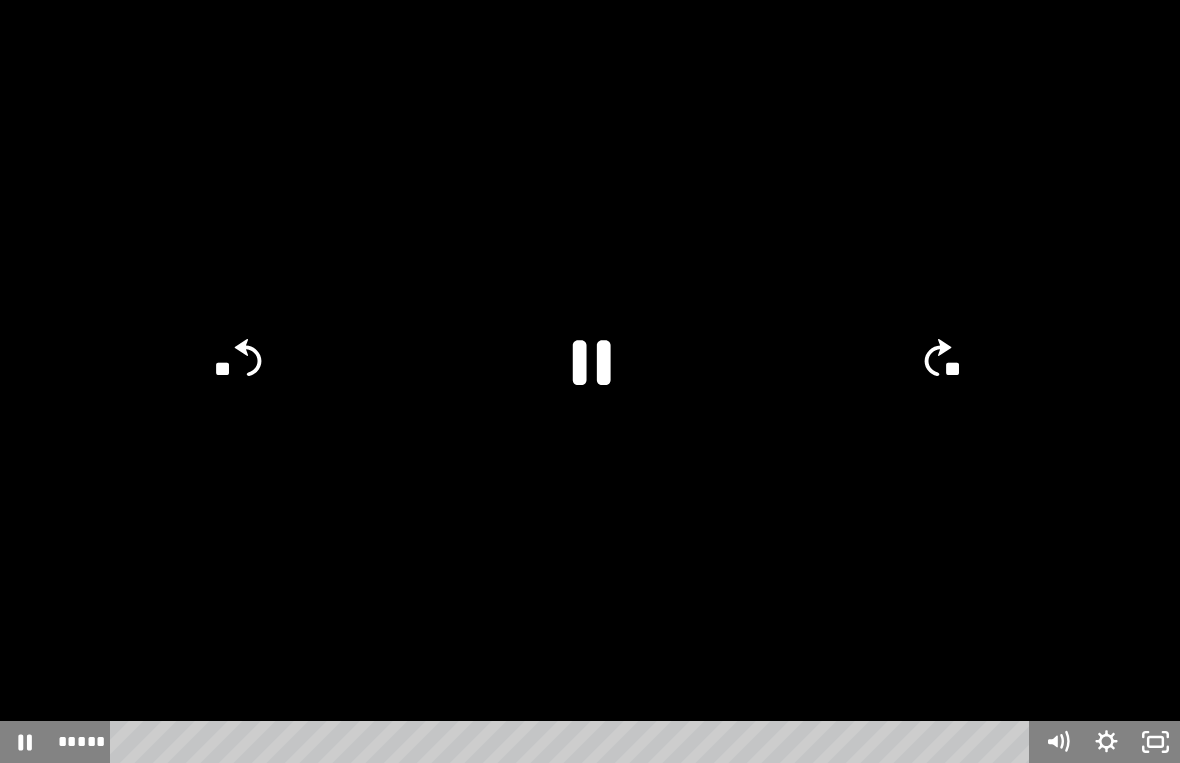 click on "**" 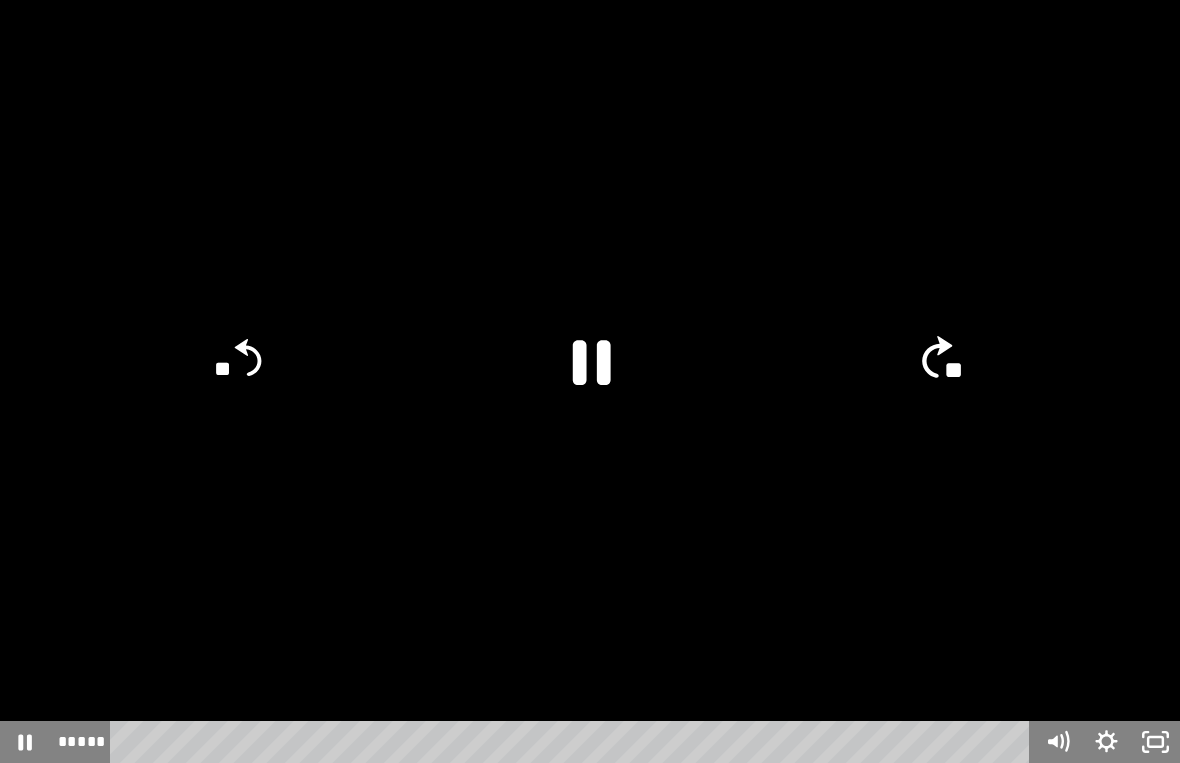 click on "**" 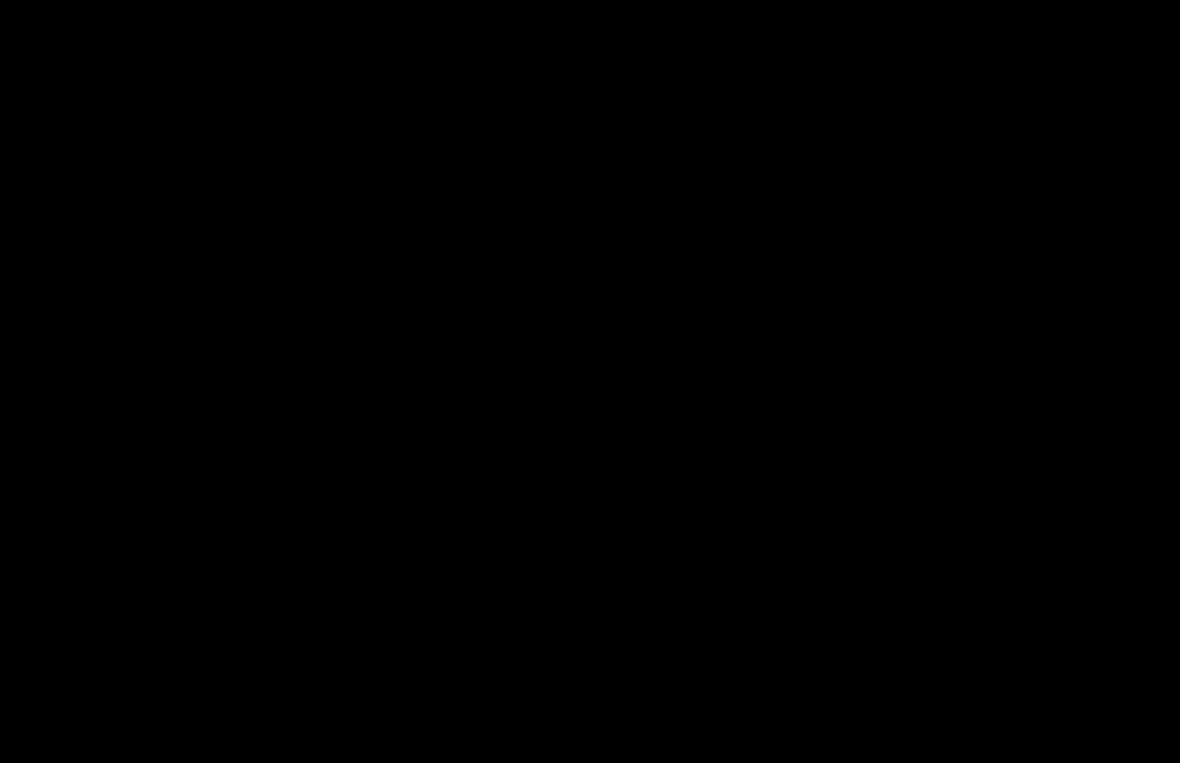 click at bounding box center (590, 381) 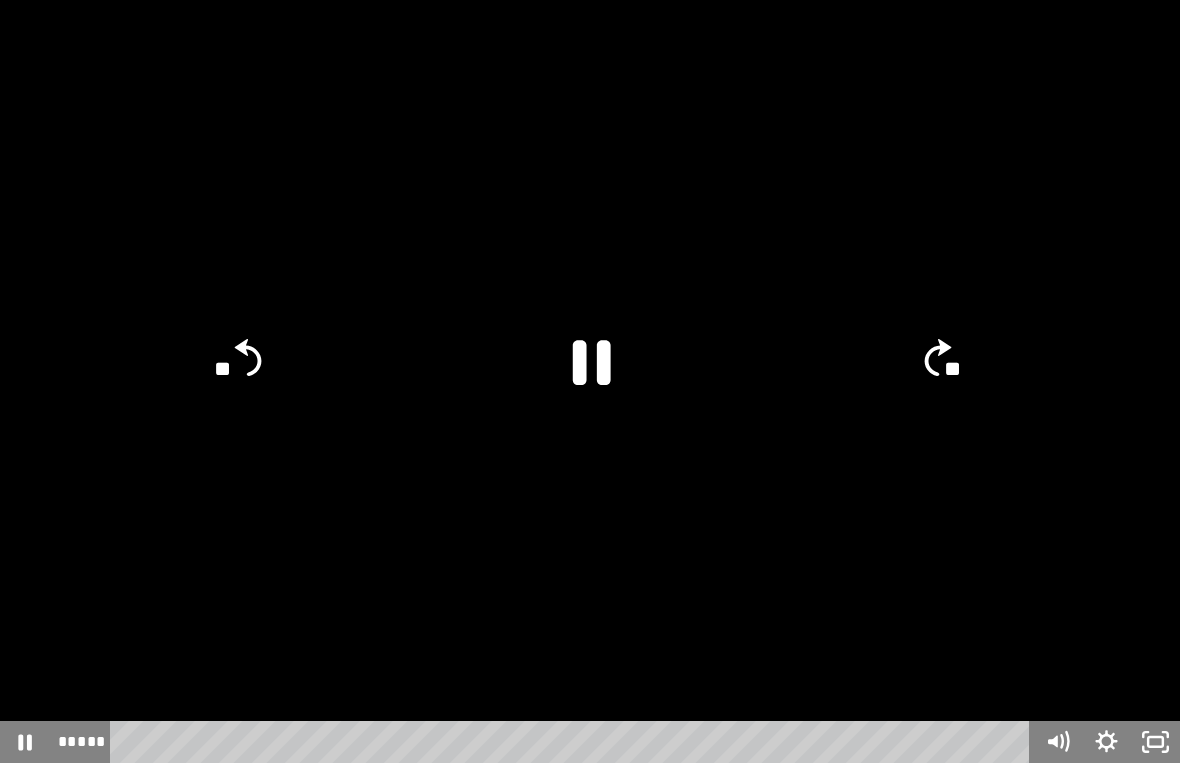 click on "**" 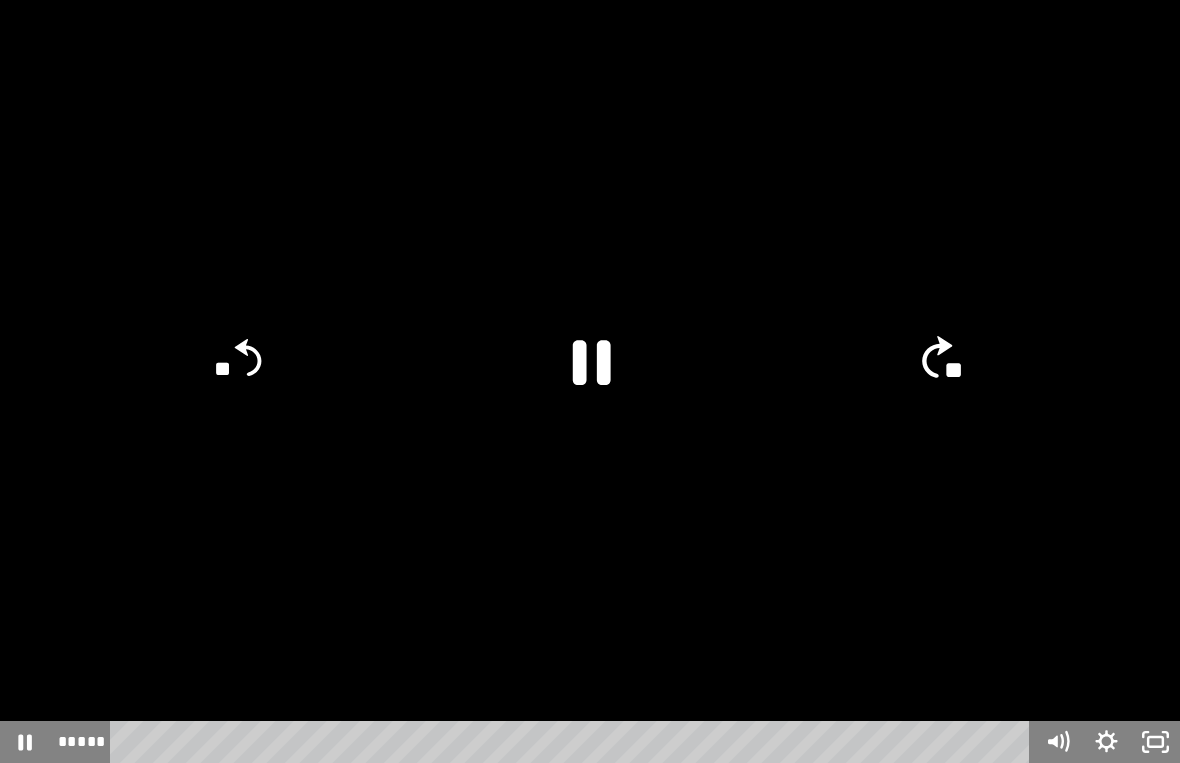 click on "**" 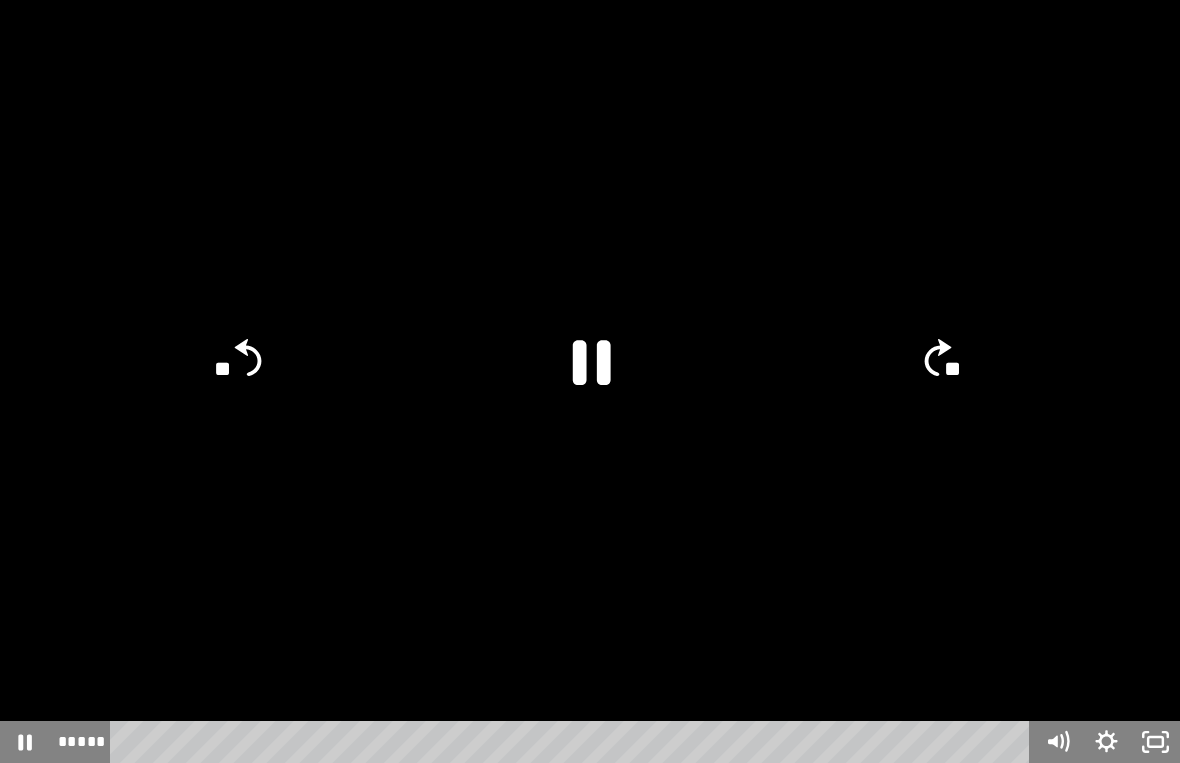click on "**" 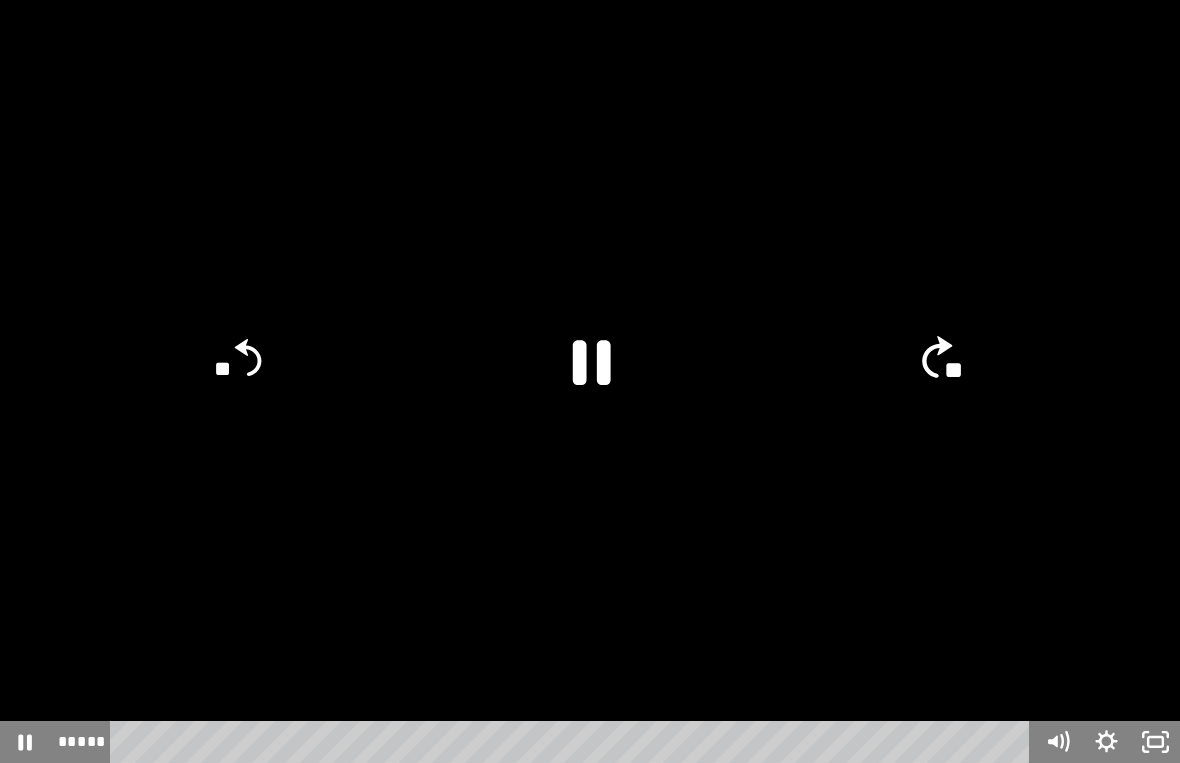 click on "**" 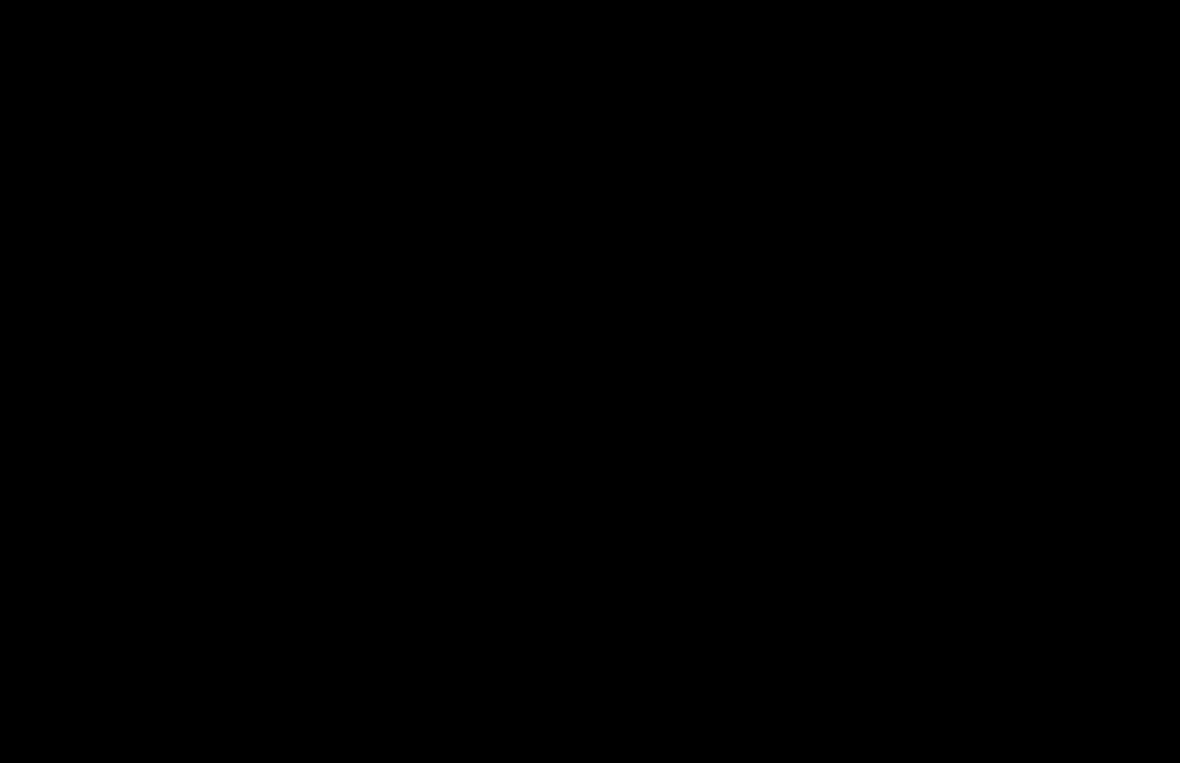 click on "[STREET] [CITY] [STATE] [POSTAL_CODE] [COUNTRY] [ADDRESS_LINE_2] [ADDRESS_LINE_3] [ADDRESS_LINE_4] [ADDRESS_LINE_5] [ADDRESS_LINE_6] [ADDRESS_LINE_7] [ADDRESS_LINE_8] [ADDRESS_LINE_9] [ADDRESS_LINE_10] [ADDRESS_LINE_11] [ADDRESS_LINE_12] [ADDRESS_LINE_13] [ADDRESS_LINE_14] [ADDRESS_LINE_15] [ADDRESS_LINE_16] [ADDRESS_LINE_17] [ADDRESS_LINE_18] [ADDRESS_LINE_19] [ADDRESS_LINE_20] [ADDRESS_LINE_21] [ADDRESS_LINE_22] [ADDRESS_LINE_23] [ADDRESS_LINE_24] [ADDRESS_LINE_25] [ADDRESS_LINE_26] [ADDRESS_LINE_27] [ADDRESS_LINE_28] [ADDRESS_LINE_29] [ADDRESS_LINE_30] [ADDRESS_LINE_31] [ADDRESS_LINE_32] [ADDRESS_LINE_33] [ADDRESS_LINE_34] [ADDRESS_LINE_35] [ADDRESS_LINE_36] [ADDRESS_LINE_37] [ADDRESS_LINE_38] [ADDRESS_LINE_39] [ADDRESS_LINE_40] [ADDRESS_LINE_41] [ADDRESS_LINE_42] [ADDRESS_LINE_43] [ADDRESS_LINE_44] [ADDRESS_LINE_45] [ADDRESS_LINE_46] [ADDRESS_LINE_47] [ADDRESS_LINE_48] [ADDRESS_LINE_49] [ADDRESS_LINE_50] [ADDRESS_LINE_51] [ADDRESS_LINE_52] [ADDRESS_LINE_53] [ADDRESS_LINE_54] [ADDRESS_LINE_55] [ADDRESS_LINE_56] [ADDRESS_LINE_57] [ADDRESS_LINE_58] [ADDRESS_LINE_59] [ADDRESS_LINE_60] [ADDRESS_LINE_61] [ADDRESS_LINE_62] [ADDRESS_LINE_63] [ADDRESS_LINE_64] [ADDRESS_LINE_65] [ADDRESS_LINE_66] [ADDRESS_LINE_67] [ADDRESS_LINE_68] [ADDRESS_LINE_69] [ADDRESS_LINE_70] [ADDRESS_LINE_71] [ADDRESS_LINE_72] [ADDRESS_LINE_73] [ADDRESS_LINE_74] [ADDRESS_LINE_75] [ADDRESS_LINE_76] [ADDRESS_LINE_77] [ADDRESS_LINE_78] [ADDRESS_LINE_79] [ADDRESS_LINE_80] [ADDRESS_LINE_81] [ADDRESS_LINE_82] [ADDRESS_LINE_83] [ADDRESS_LINE_84] [ADDRESS_LINE_85] [ADDRESS_LINE_86] [ADDRESS_LINE_87] [ADDRESS_LINE_88] [ADDRESS_LINE_89] [ADDRESS_LINE_90] [ADDRESS_LINE_91] [ADDRESS_LINE_92] [ADDRESS_LINE_93] [ADDRESS_LINE_94] [ADDRESS_LINE_95] [ADDRESS_LINE_96] [ADDRESS_LINE_97] [ADDRESS_LINE_98] [ADDRESS_LINE_99] [ADDRESS_LINE_100] [ADDRESS_LINE_101] [ADDRESS_LINE_102] [ADDRESS_LINE_103] [ADDRESS_LINE_104] [ADDRESS_LINE_105] [ADDRESS_LINE_106] [ADDRESS_LINE_107] [ADDRESS_LINE_108] [ADDRESS_LINE_109] [ADDRESS_LINE_110] [ADDRESS_LINE_111] [ADDRESS_LINE_112] [ADDRESS_LINE_113] [ADDRESS_LINE_114] [ADDRESS_LINE_115] [ADDRESS_LINE_116] [ADDRESS_LINE_117] [ADDRESS_LINE_118] [ADDRESS_LINE_119] [ADDRESS_LINE_120] [ADDRESS_LINE_121] [ADDRESS_LINE_122] [ADDRESS_LINE_123] [ADDRESS_LINE_124] [ADDRESS_LINE_125] [ADDRESS_LINE_126] [ADDRESS_LINE_127] [ADDRESS_LINE_128] [ADDRESS_LINE_129] [ADDRESS_LINE_130] [ADDRESS_LINE_131] [ADDRESS_LINE_132] [ADDRESS_LINE_133] [ADDRESS_LINE_134] [ADDRESS_LINE_135] [ADDRESS_LINE_136] [ADDRESS_LINE_137] [ADDRESS_LINE_138] [ADDRESS_LINE_139] [ADDRESS_LINE_140] [ADDRESS_LINE_141] [ADDRESS_LINE_142] [ADDRESS_LINE_143] [ADDRESS_LINE_144] [ADDRESS_LINE_145] [ADDRESS_LINE_146] [ADDRESS_LINE_147] [ADDRESS_LINE_148] [ADDRESS_LINE_149] [ADDRESS_LINE_150] [ADDRESS_LINE_151] [ADDRESS_LINE_152] [ADDRESS_LINE_153] [ADDRESS_LINE_154] [ADDRESS_LINE_155] [ADDRESS_LINE_156] [ADDRESS_LINE_157] [ADDRESS_LINE_158] [ADDRESS_LINE_159] [ADDRESS_LINE_160] [ADDRESS_LINE_161] [ADDRESS_LINE_162] [ADDRESS_LINE_163] [ADDRESS_LINE_164] [ADDRESS_LINE_165] [ADDRESS_LINE_166] [ADDRESS_LINE_167] [ADDRESS_LINE_168] [ADDRESS_LINE_169] [ADDRESS_LINE_170] [ADDRESS_LINE_171] [ADDRESS_LINE_172] [ADDRESS_LINE_173] [ADDRESS_LINE_174] [ADDRESS_LINE_175] [ADDRESS_LINE_176] [ADDRESS_LINE_177] [ADDRESS_LINE_178] [ADDRESS_LINE_179] [ADDRESS_LINE_180] [ADDRESS_LINE_181] [ADDRESS_LINE_182] [ADDRESS_LINE_183] [ADDRESS_LINE_184] [ADDRESS_LINE_185] [ADDRESS_LINE_186] [ADDRESS_LINE_187] [ADDRESS_LINE_188] [ADDRESS_LINE_189] [ADDRESS_LINE_190] [ADDRESS_LINE_191] [ADDRESS_LINE_192] [ADDRESS_LINE_193] [ADDRESS_LINE_194] [ADDRESS_LINE_195] [ADDRESS_LINE_196] [ADDRESS_LINE_197] [ADDRESS_LINE_198] [ADDRESS_LINE_199] [ADDRESS_LINE_200] [ADDRESS_LINE_201] [ADDRESS_LINE_202] [ADDRESS_LINE_203] [ADDRESS_LINE_204] [ADDRESS_LINE_205] [ADDRESS_LINE_206] [ADDRESS_LINE_207] [ADDRESS_LINE_208] [ADDRESS_LINE_209] [ADDRESS_LINE_210] [ADDRESS_LINE_211] [ADDRESS_LINE_212] [ADDRESS_LINE_213] [ADDRESS_LINE_214] [ADDRESS_LINE_215] [ADDRESS_LINE_216] [ADDRESS_LINE_217] [ADDRESS_LINE_218] [ADDRESS_LINE_219] [ADDRESS_LINE_220] [ADDRESS_LINE_221] [ADDRESS_LINE_222] [ADDRESS_LINE_223] [ADDRESS_LINE_224] [ADDRESS_LINE_225] [ADDRESS_LINE_226] [ADDRESS_LINE_227] [ADDRESS_LINE_228] [ADDRESS_LINE_229] [ADDRESS_LINE_230] [ADDRESS_LINE_231] [ADDRESS_LINE_232] [ADDRESS_LINE_233] [ADDRESS_LINE_234] [ADDRESS_LINE_235] [ADDRESS_LINE_236] [ADDRESS_LINE_237] [ADDRESS_LINE_238] [ADDRESS_LINE_239] [ADDRESS_LINE_240] [ADDRESS_LINE_241] [ADDRESS_LINE_242] [ADDRESS_LINE_243] [ADDRESS_LINE_244] [ADDRESS_LINE_245] [ADDRESS_LINE_246] [ADDRESS_LINE_247] [ADDRESS_LINE_248] [ADDRESS_LINE_249] [ADDRESS_LINE_250] [ADDRESS_LINE_251] [ADDRESS_LINE_252] [ADDRESS_LINE_253] [ADDRESS_LINE_254] [ADDRESS_LINE_255] [ADDRESS_LINE_256] [ADDRESS_LINE_257] [ADDRESS_LINE_258] [ADDRESS_LINE_259] [ADDRESS_LINE_260] [ADDRESS_LINE_261] [ADDRESS_LINE_262] [ADDRESS_LINE_263] [ADDRESS_LINE_264] [ADDRESS_LINE_265] [ADDRESS_LINE_266] [ADDRESS_LINE_267] [ADDRESS_LINE_268] [ADDRESS_LINE_269] [ADDRESS_LINE_270] [ADDRESS_LINE_271] [ADDRESS_LINE_272] [ADDRESS_LINE_273] [ADDRESS_LINE_274] [ADDRESS_LINE_275] [ADDRESS_LINE_276] [ADDRESS_LINE_277] [ADDRESS_LINE_278] [ADDRESS_LINE_279] [ADDRESS_LINE_280] [ADDRESS_LINE_281] [ADDRESS_LINE_282] [ADDRESS_LINE_283] [ADDRESS_LINE_284] [ADDRESS_LINE_285] [ADDRESS_LINE_286] [ADDRESS_LINE_287] [ADDRESS_LINE_288] [ADDRESS_LINE_289] [ADDRESS_LINE_290] [ADDRESS_LINE_291] [ADDRESS_LINE_292] [ADDRESS_LINE_293] [ADDRESS_LINE_294] [ADDRESS_LINE_295] [ADDRESS_LINE_296] [ADDRESS_LINE_297] [ADDRESS_LINE_298] [ADDRESS_LINE_299] [ADDRESS_LINE_300] [ADDRESS_LINE_301] [ADDRESS_LINE_302] [ADDRESS_LINE_303] [ADDRESS_LINE_304] [ADDRESS_LINE_305] [ADDRESS_LINE_306] [ADDRESS_LINE_307] [ADDRESS_LINE_308] [ADDRESS_LINE_309] [ADDRESS_LINE_310] [ADDRESS_LINE_311] [ADDRESS_LINE_312] [ADDRESS_LINE_313] [ADDRESS_LINE_314] [ADDRESS_LINE_315] [ADDRESS_LINE_316] [ADDRESS_LINE_317] [ADDRESS_LINE_318] [ADDRESS_LINE_319] [ADDRESS_LINE_320] [ADDRESS_LINE_321] [ADDRESS_LINE_322] [ADDRESS_LINE_323] [ADDRESS_LINE_324] [ADDRESS_LINE_325] [ADDRESS_LINE_326] [ADDRESS_LINE_327] [ADDRESS_LINE_328] [ADDRESS_LINE_329] [ADDRESS_LINE_330] [ADDRESS_LINE_331] [ADDRESS_LINE_332] [ADDRESS_LINE_333] [ADDRESS_LINE_334] [ADDRESS_LINE_335] [ADDRESS_LINE_336] [ADDRESS_LINE_337] [ADDRESS_LINE_338] [ADDRESS_LINE_339] [ADDRESS_LINE_340] [ADDRESS_LINE_341] [ADDRESS_LINE_342] [ADDRESS_LINE_343] [ADDRESS_LINE_344] [ADDRESS_LINE_345] [ADDRESS_LINE_346] [ADDRESS_LINE_347] [ADDRESS_LINE_348] [ADDRESS_LINE_349] [ADDRESS_LINE_350] [ADDRESS_LINE_351] [ADDRESS_LINE_352] [ADDRESS_LINE_353] [ADDRESS_LINE_354] [ADDRESS_LINE_355] [ADDRESS_LINE_356] [ADDRESS_LINE_357] [ADDRESS_LINE_358] [ADDRESS_LINE_359] [ADDRESS_LINE_360] [ADDRESS_LINE_361] [ADDRESS_LINE_362] [ADDRESS_LINE_363] [ADDRESS_LINE_364] [ADDRESS_LINE_365] [ADDRESS_LINE_366] [ADDRESS_LINE_367] [ADDRESS_LINE_368] [ADDRESS_LINE_369] [ADDRESS_LINE_370] [ADDRESS_LINE_371] [ADDRESS_LINE_372] [ADDRESS_LINE_373] [ADDRESS_LINE_374] [ADDRESS_LINE_375] [ADDRESS_LINE_376] [ADDRESS_LINE_377] [ADDRESS_LINE_378] [ADDRESS_LINE_379] [ADDRESS_LINE_380] [ADDRESS_LINE_381] [ADDRESS_LINE_382] [ADDRESS_LINE_383] [ADDRESS_LINE_384] [ADDRESS_LINE_385] [ADDRESS_LINE_386] [ADDRESS_LINE_387] [ADDRESS_LINE_388] [ADDRESS_LINE_389] [ADDRESS_LINE_390] [ADDRESS_LINE_391] [ADDRESS_LINE_392] [ADDRESS_LINE_393] [ADDRESS_LINE_394] [ADDRESS_LINE_395] [ADDRESS_LINE_396] [ADDRESS_LINE_397] [ADDRESS_LINE_398] [ADDRESS_LINE_399] [ADDRESS_LINE_400] [ADDRESS_LINE_401] [ADDRESS_LINE_402] [ADDRESS_LINE_403] [ADDRESS_LINE_404] [ADDRESS_LINE_405] [ADDRESS_LINE_406] [ADDRESS_LINE_407] [ADDRESS_LINE_408] [ADDRESS_LINE_409] [ADDRESS_LINE_410] [ADDRESS_LINE_411] [ADDRESS_LINE_412] [ADDRESS_LINE_413] [ADDRESS_LINE_414] [ADDRESS_LINE_415] [ADDRESS_LINE_416] [ADDRESS_LINE_417] [ADDRESS_LINE_418] [ADDRESS_LINE_419] [ADDRESS_LINE_420] [ADDRESS_LINE_421] [ADDRESS_LINE_422] [ADDRESS_LINE_423] [ADDRESS_LINE_424] [ADDRESS_LINE_425] [ADDRESS_LINE_426] [ADDRESS_LINE_427] [ADDRESS_LINE_428] [ADDRESS_LINE_429] [ADDRESS_LINE_430] [ADDRESS_LINE_431] [ADDRESS_LINE_432] [ADDRESS_LINE_433] [ADDRESS_LINE_434] [ADDRESS_LINE_435] [ADDRESS_LINE_436] [ADDRESS_LINE_437] [ADDRESS_LINE_438] [ADDRESS_LINE_439] [ADDRESS_LINE_440] [ADDRESS_LINE_441] [ADDRESS_LINE_442] [ADDRESS_LINE_443] [ADDRESS_LINE_444] [ADDRESS_LINE_445] [ADDRESS_LINE_446] [ADDRESS_LINE_447] [ADDRESS_LINE_448] [ADDRESS_LINE_449] [ADDRESS_LINE_450] [ADDRESS_LINE_451] [ADDRESS_LINE_452] [ADDRESS_LINE_453] [ADDRESS_LINE_454] [ADDRESS_LINE_455] [ADDRESS_LINE_456] [ADDRESS_LINE_457] [ADDRESS_LINE_458] [ADDRESS_LINE_459] [ADDRESS_LINE_460] [ADDRESS_LINE_461] [ADDRESS_LINE_462] [ADDRESS_LINE_463] [ADDRESS_LINE_464] [ADDRESS_LINE_465] [ADDRESS_LINE_466] [ADDRESS_LINE_467] [ADDRESS_LINE_468] [ADDRESS_LINE_469] [ADDRESS_LINE_470] [ADDRESS_LINE_471] [ADDRESS_LINE_472] [ADDRESS_LINE_473] [ADDRESS_LINE_474] [ADDRESS_LINE_475] [ADDRESS_LINE_476] [ADDRESS_LINE_477] [ADDRESS_LINE_478] [ADDRESS_LINE_479] [ADDRESS_LINE_480] [ADDRESS_LINE_481] [ADDRESS_LINE_482] [ADDRESS_LINE_483] [ADDRESS_LINE_484] [ADDRESS_LINE_485] [ADDRESS_LINE_486] [ADDRESS_LINE_487] [ADDRESS_LINE_488] [ADDRESS_LINE_489] [ADDRESS_LINE_490] [ADDRESS_LINE_491] [ADDRESS_LINE_492] [ADDRESS_LINE_493] [ADDRESS_LINE_494] [ADDRESS_LINE_495] [ADDRESS_LINE_496] [ADDRESS_LINE_497] [ADDRESS_LINE_498] [ADDRESS_LINE_499] [ADDRESS_LINE_500]" at bounding box center (590, 798) 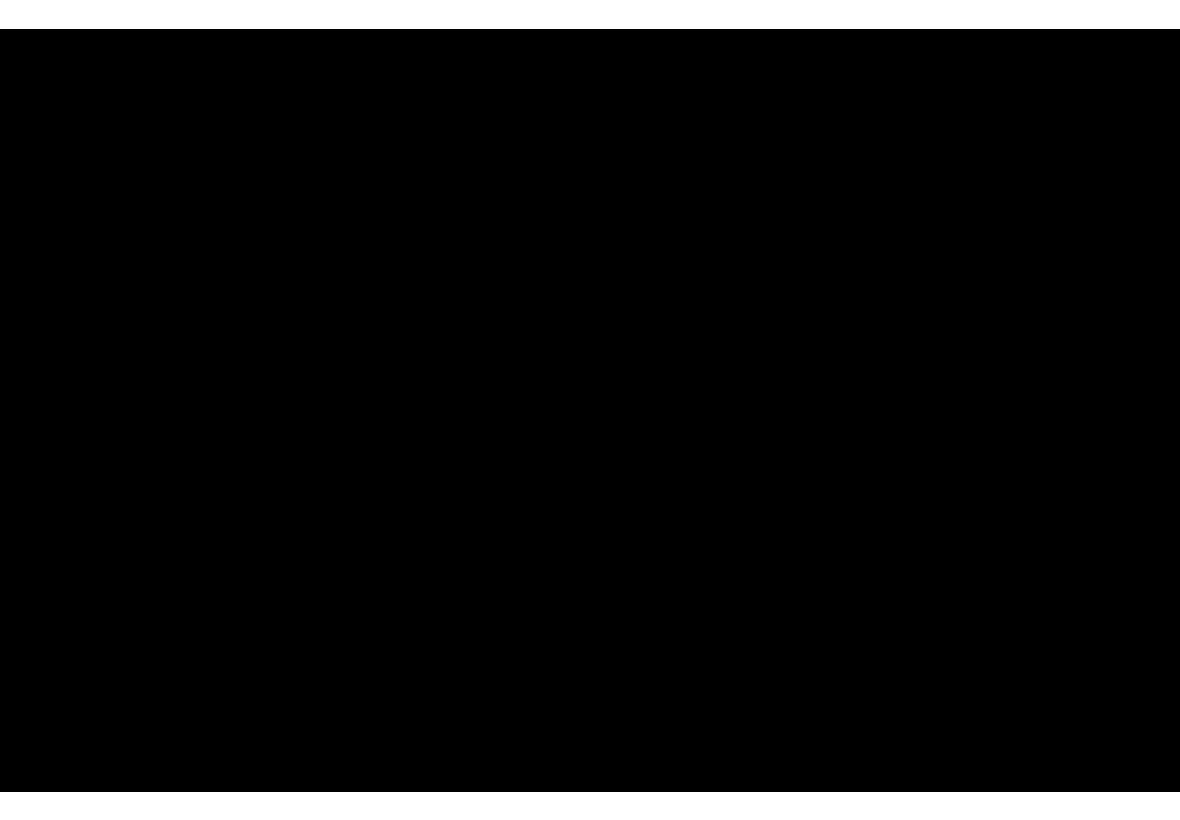 scroll, scrollTop: 0, scrollLeft: 0, axis: both 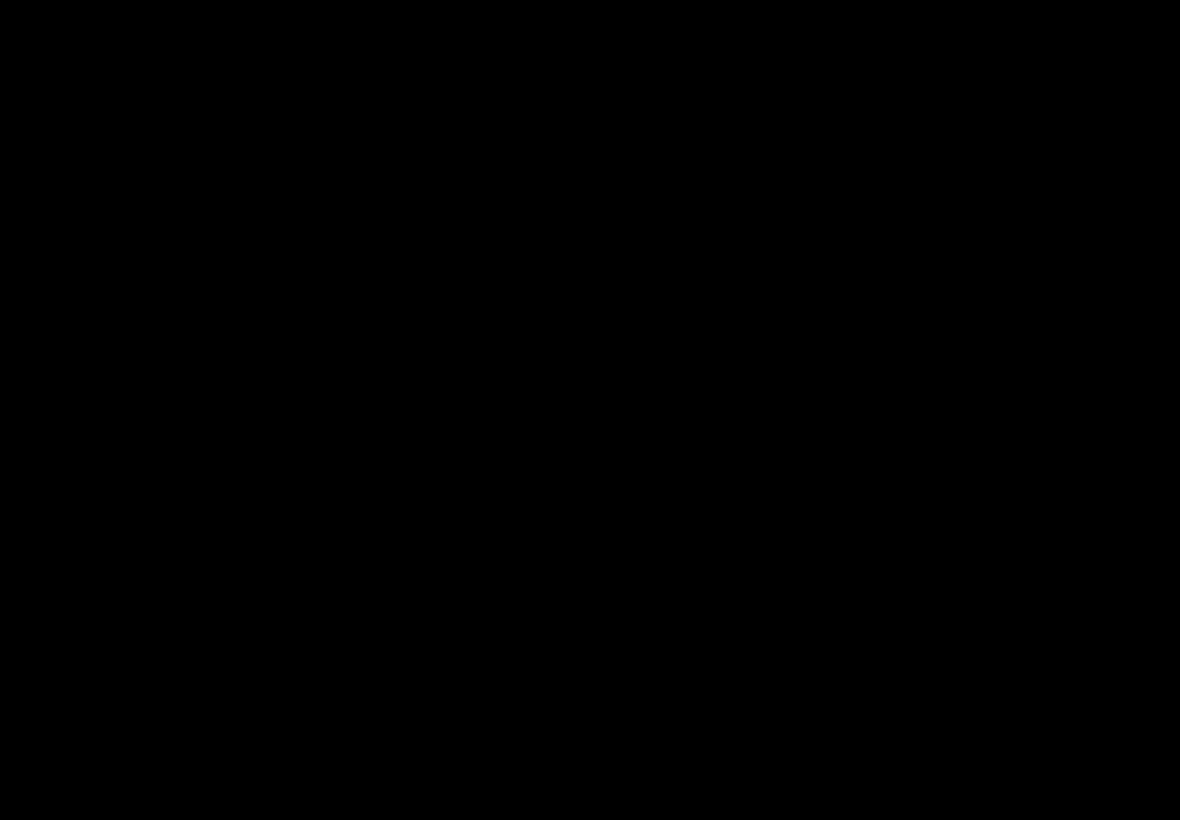 click at bounding box center (590, 410) 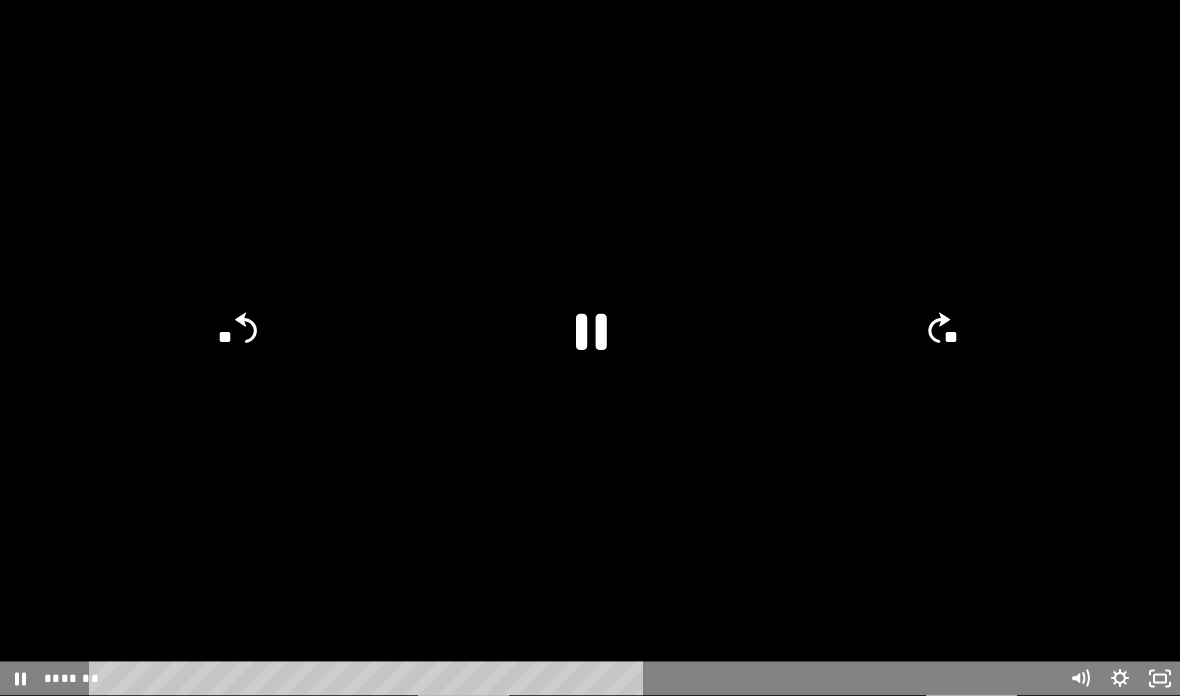 scroll, scrollTop: 0, scrollLeft: 0, axis: both 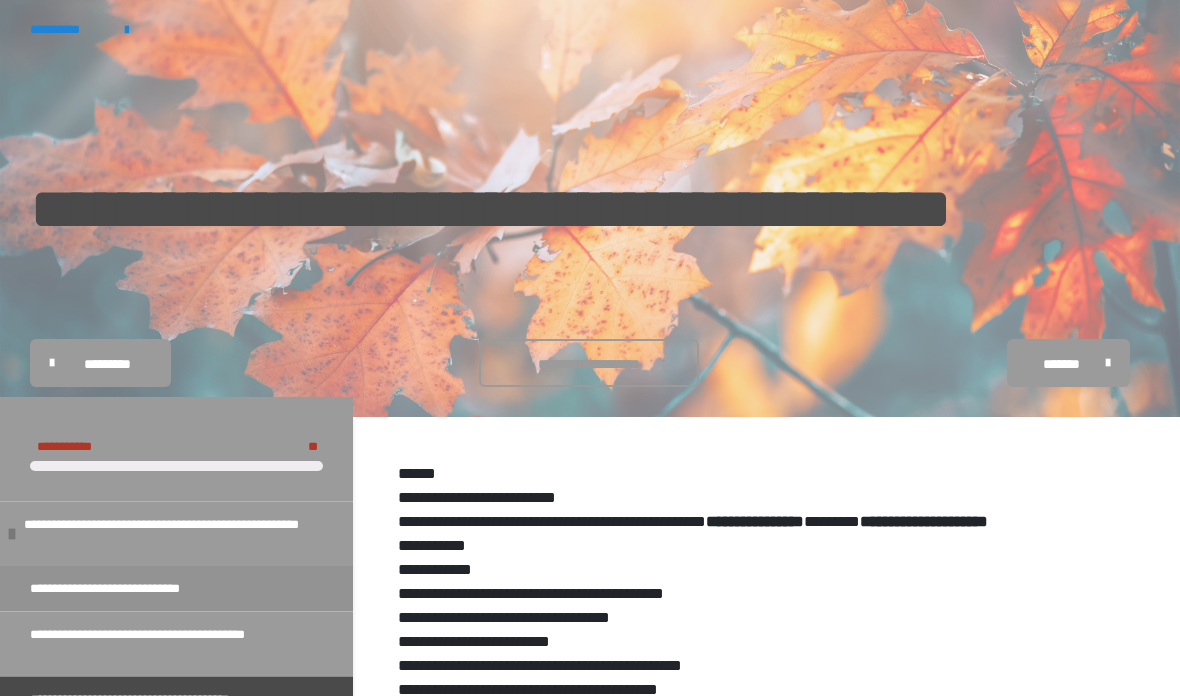 click on "**********" at bounding box center [589, 364] 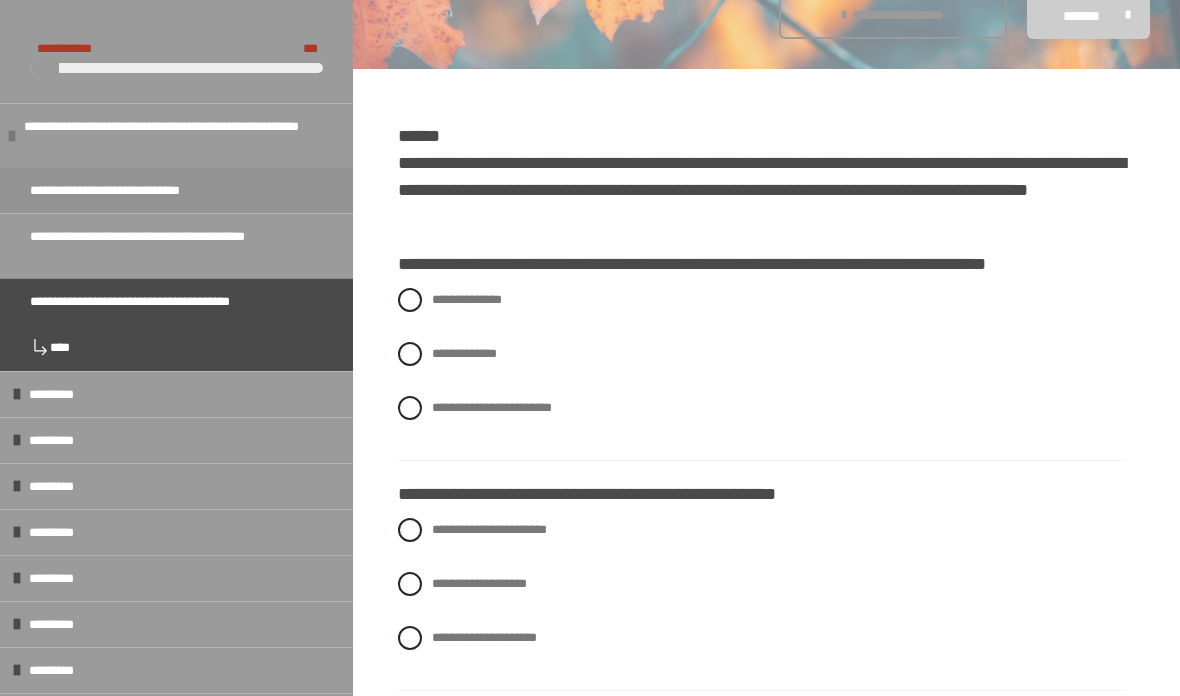 scroll, scrollTop: 348, scrollLeft: 0, axis: vertical 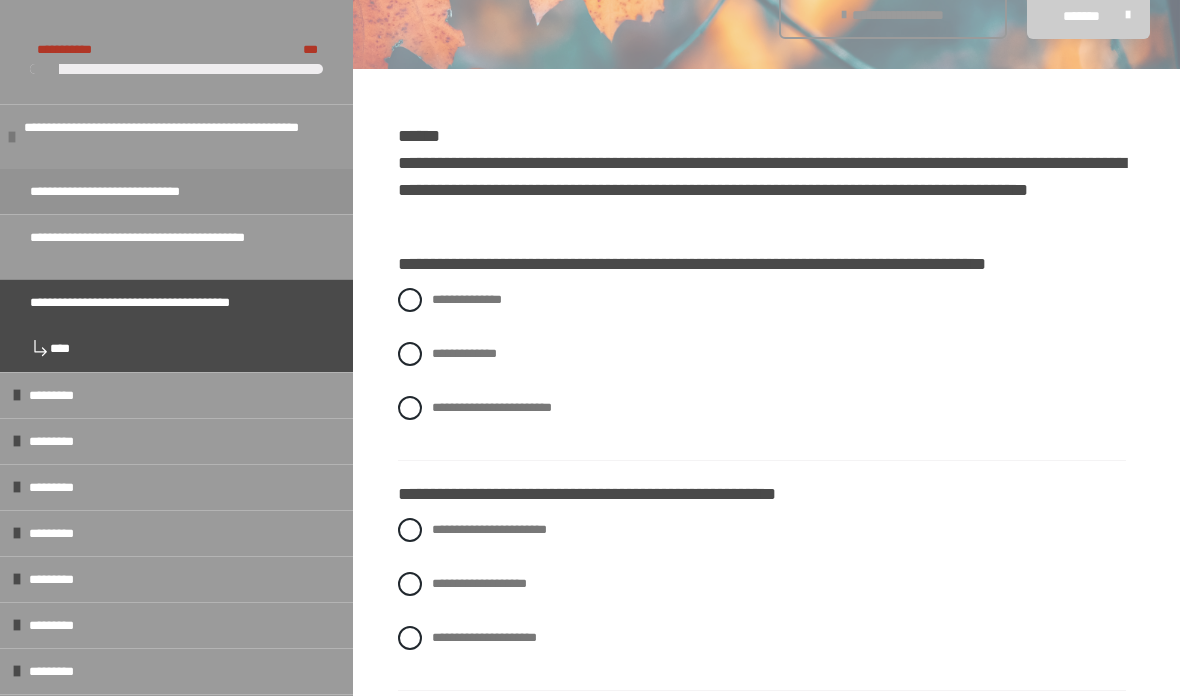 click at bounding box center (410, 354) 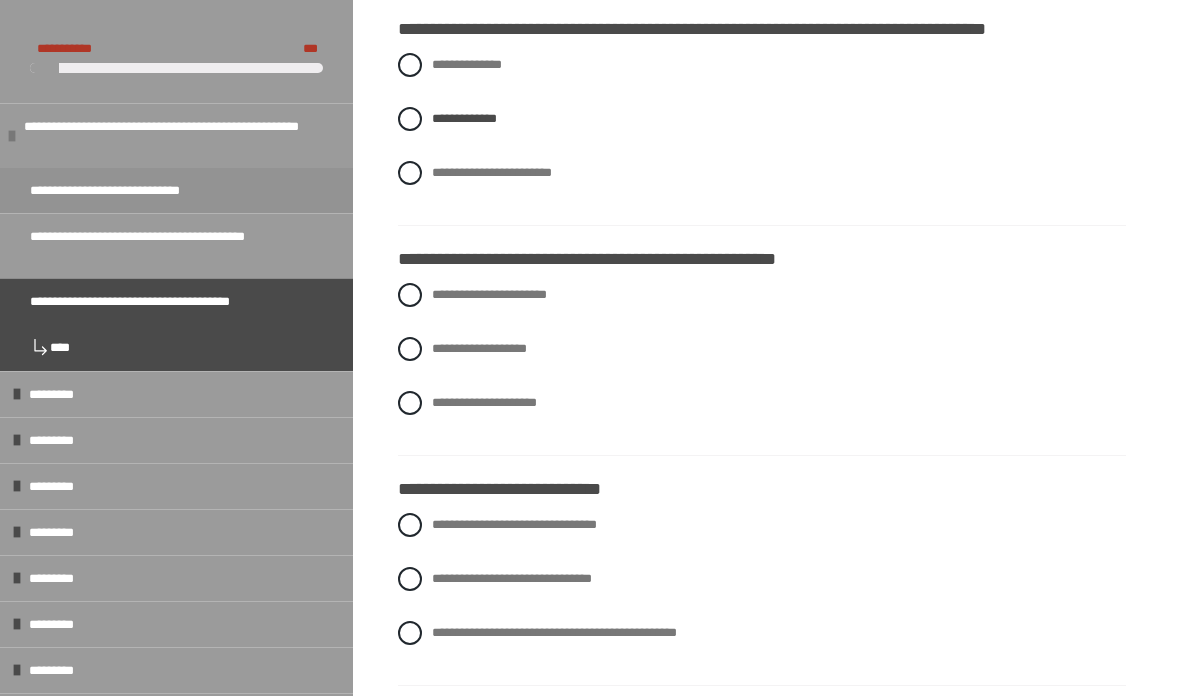 scroll, scrollTop: 594, scrollLeft: 0, axis: vertical 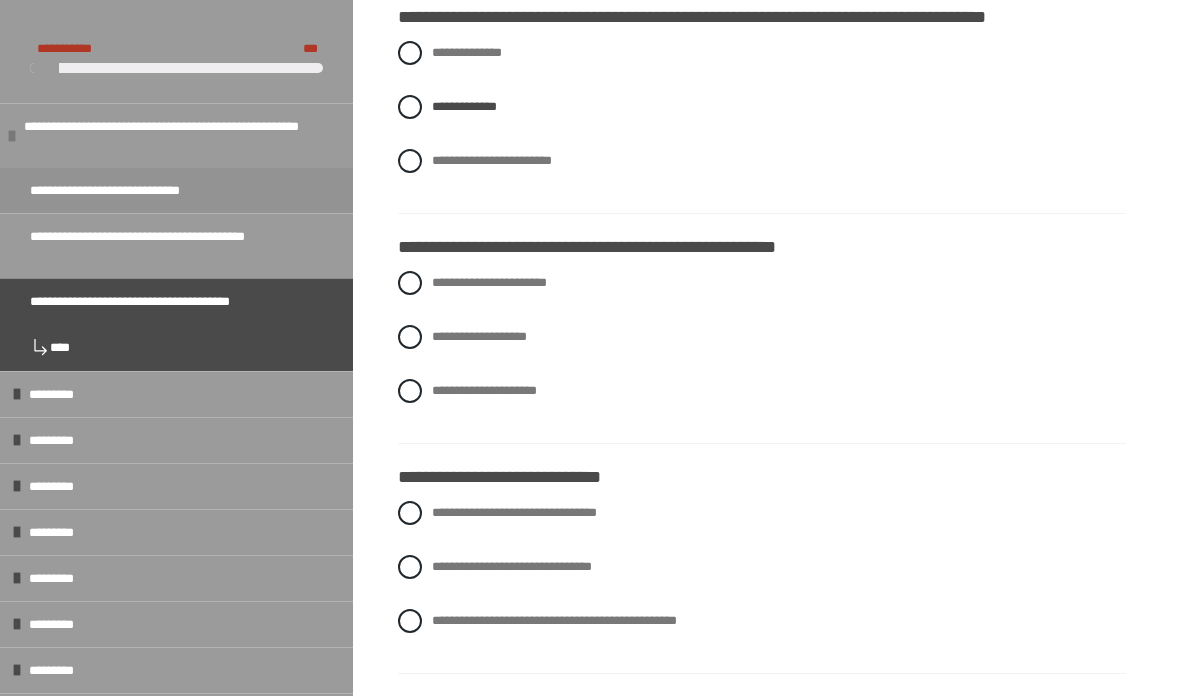 click on "[FIRST] [LAST] [LAST]" at bounding box center (762, 353) 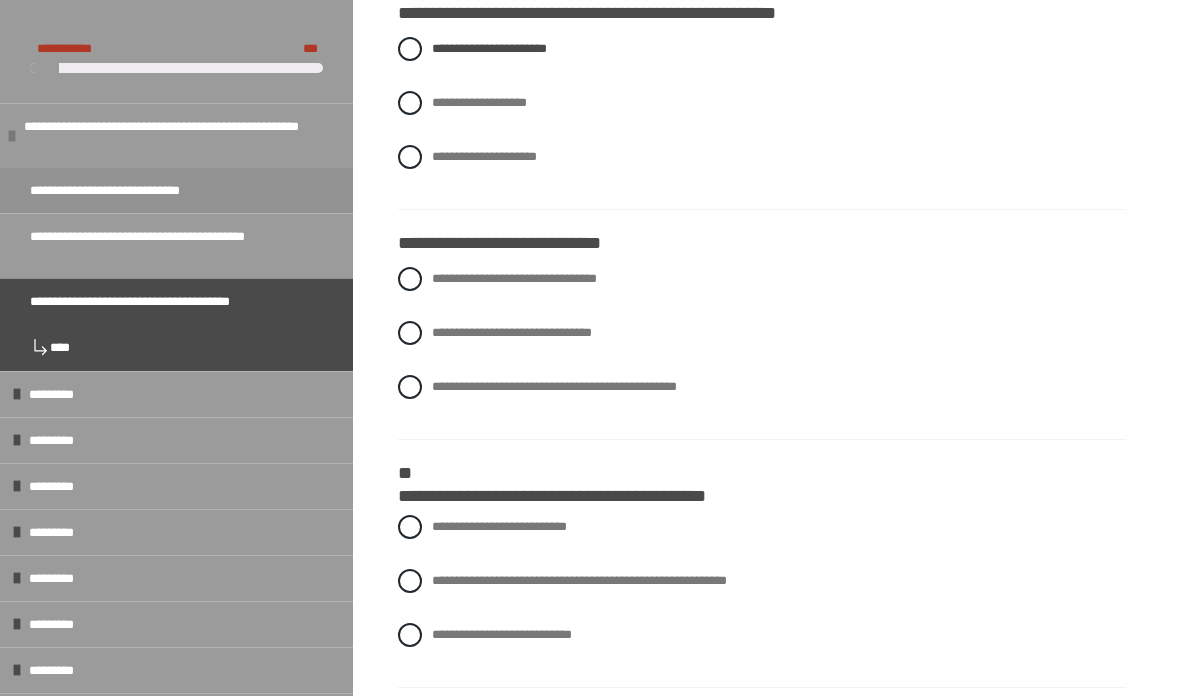 scroll, scrollTop: 829, scrollLeft: 0, axis: vertical 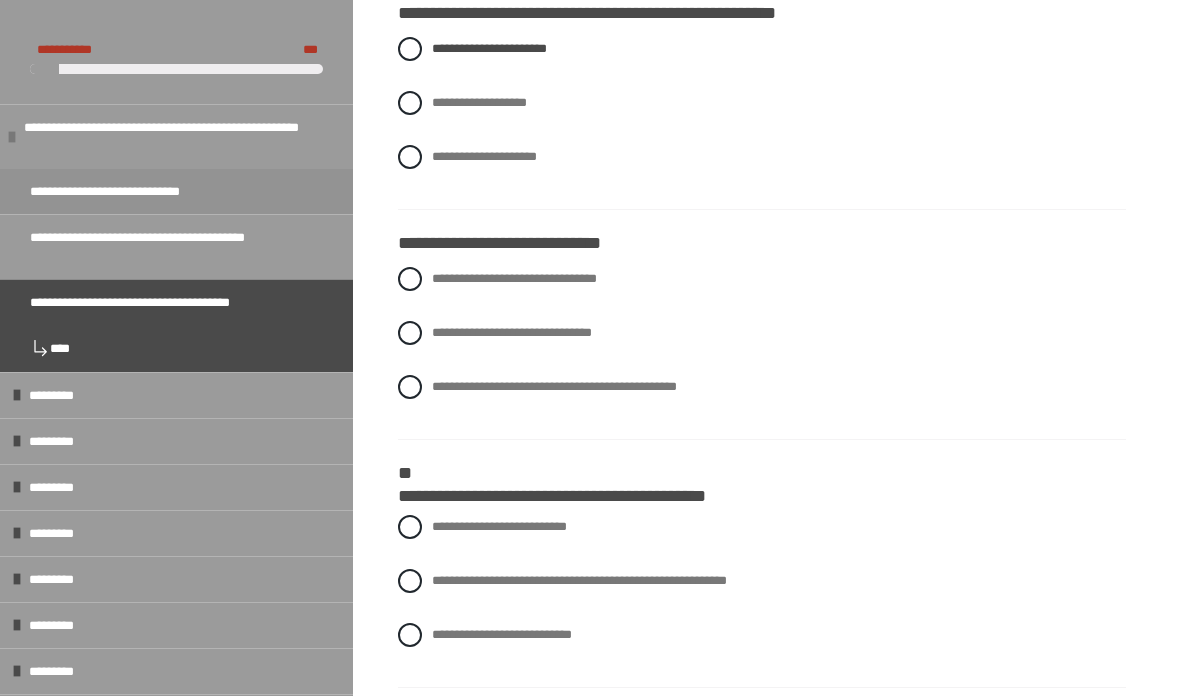click on "**********" at bounding box center (762, 279) 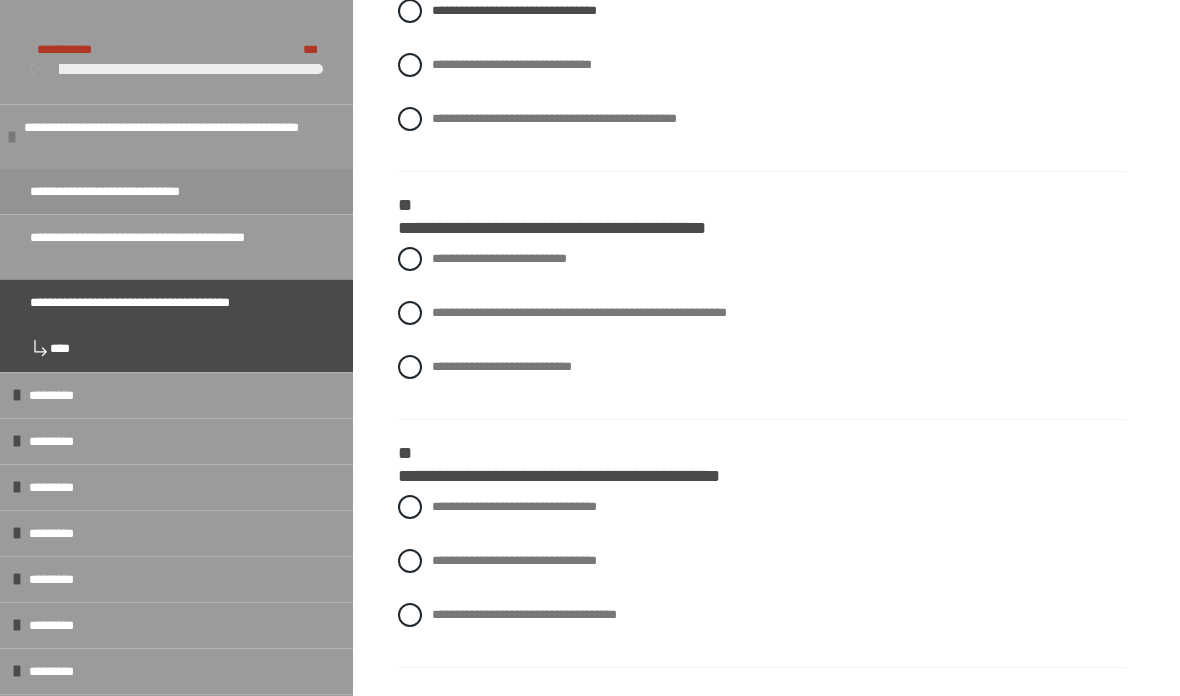 scroll, scrollTop: 1098, scrollLeft: 0, axis: vertical 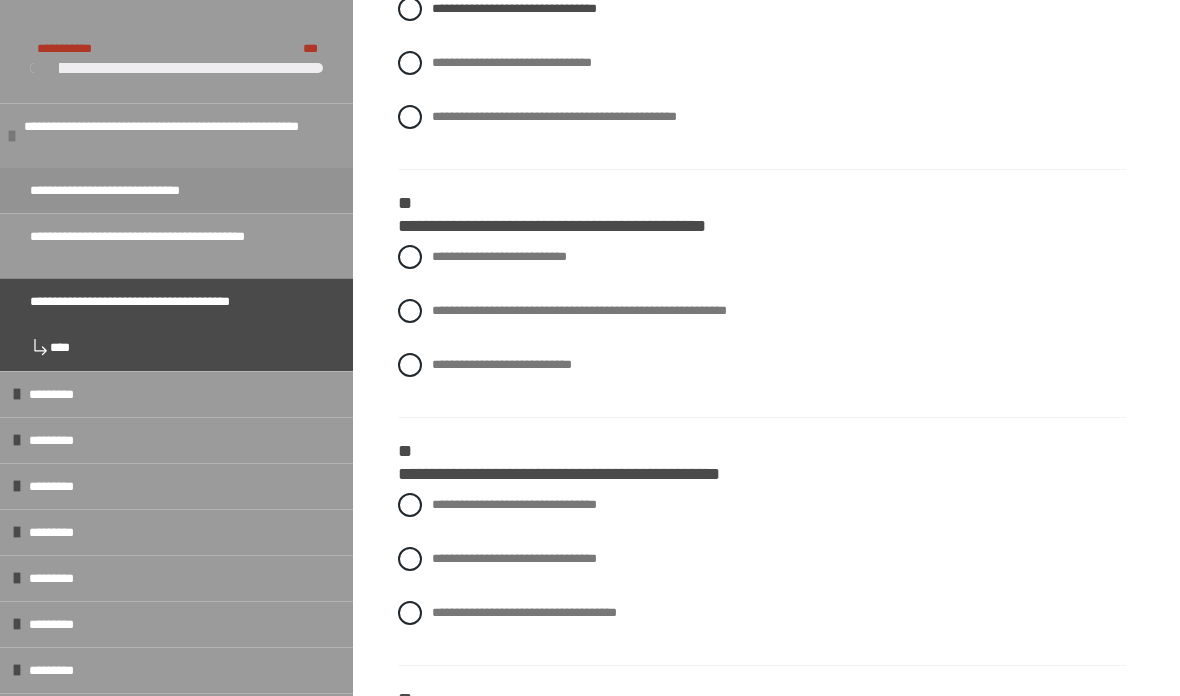 click at bounding box center (410, 312) 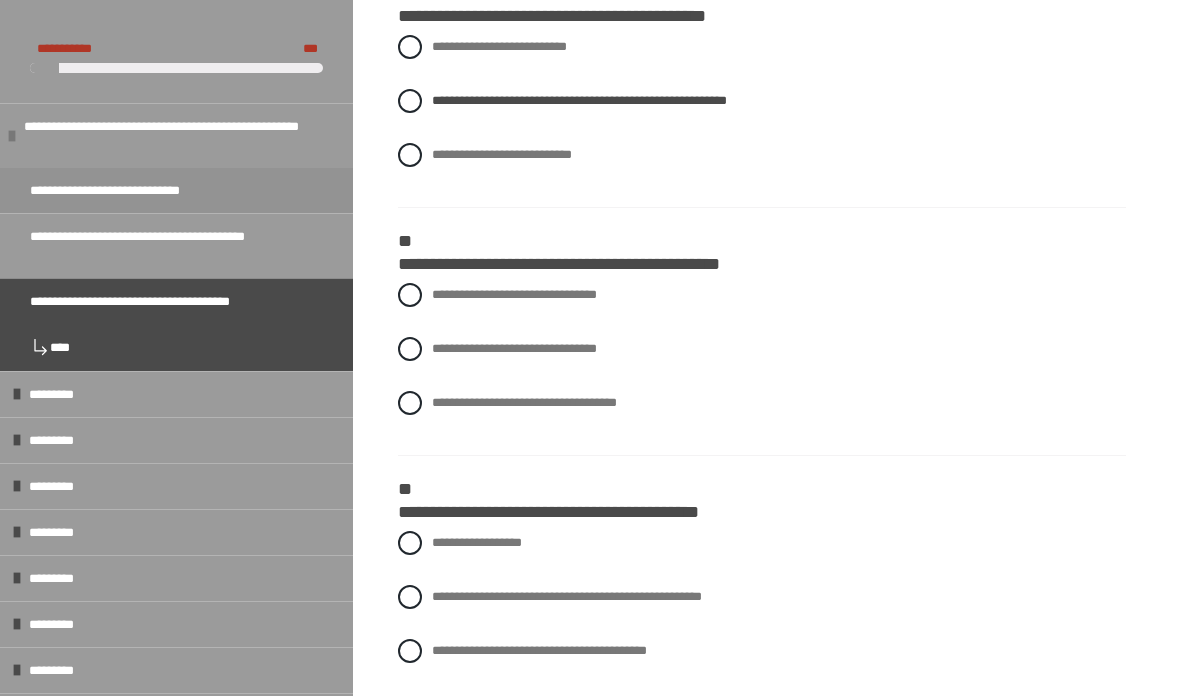 scroll, scrollTop: 1309, scrollLeft: 0, axis: vertical 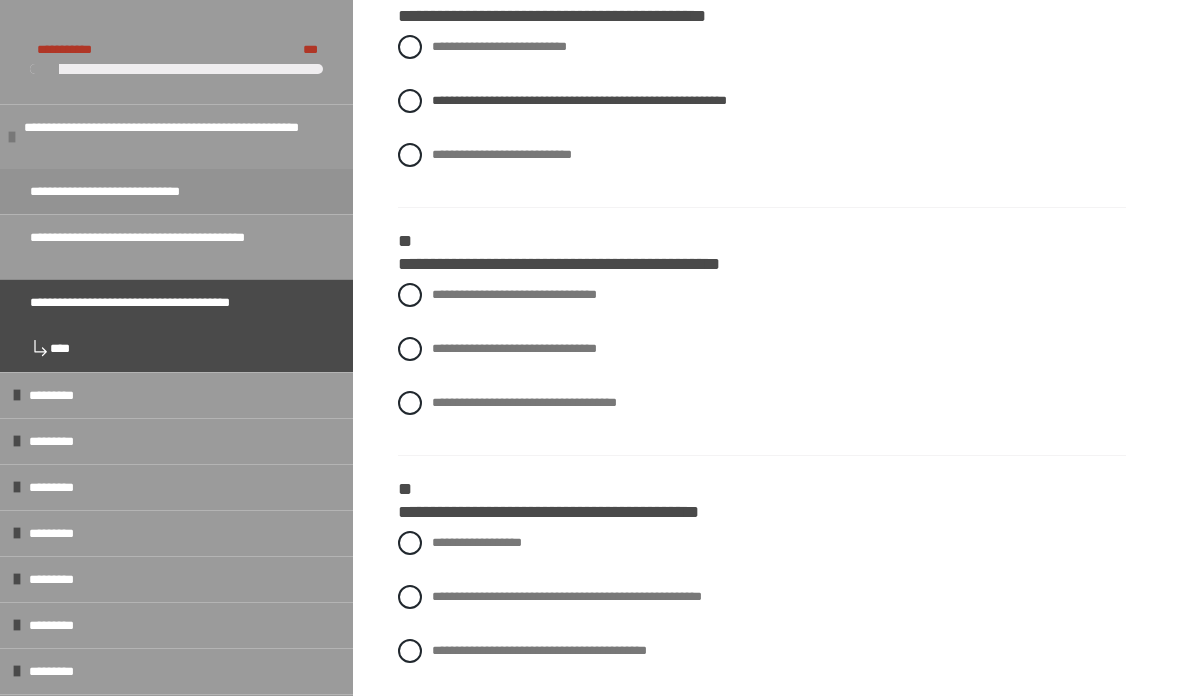 click at bounding box center (410, 295) 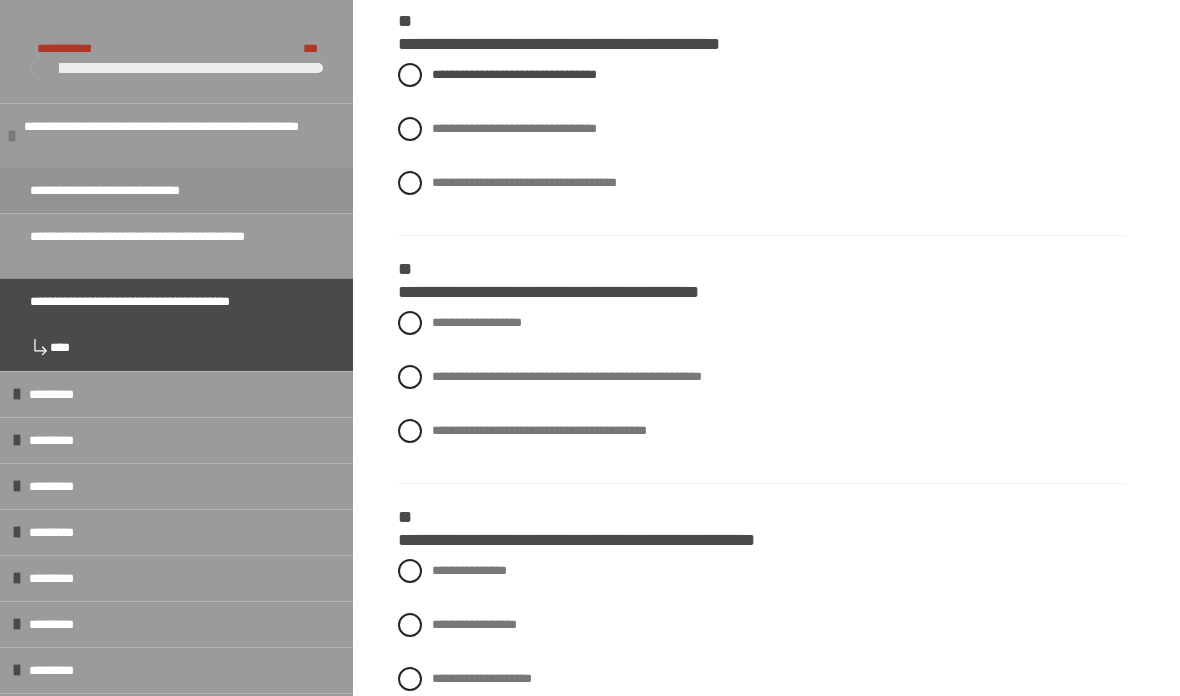 scroll, scrollTop: 1571, scrollLeft: 0, axis: vertical 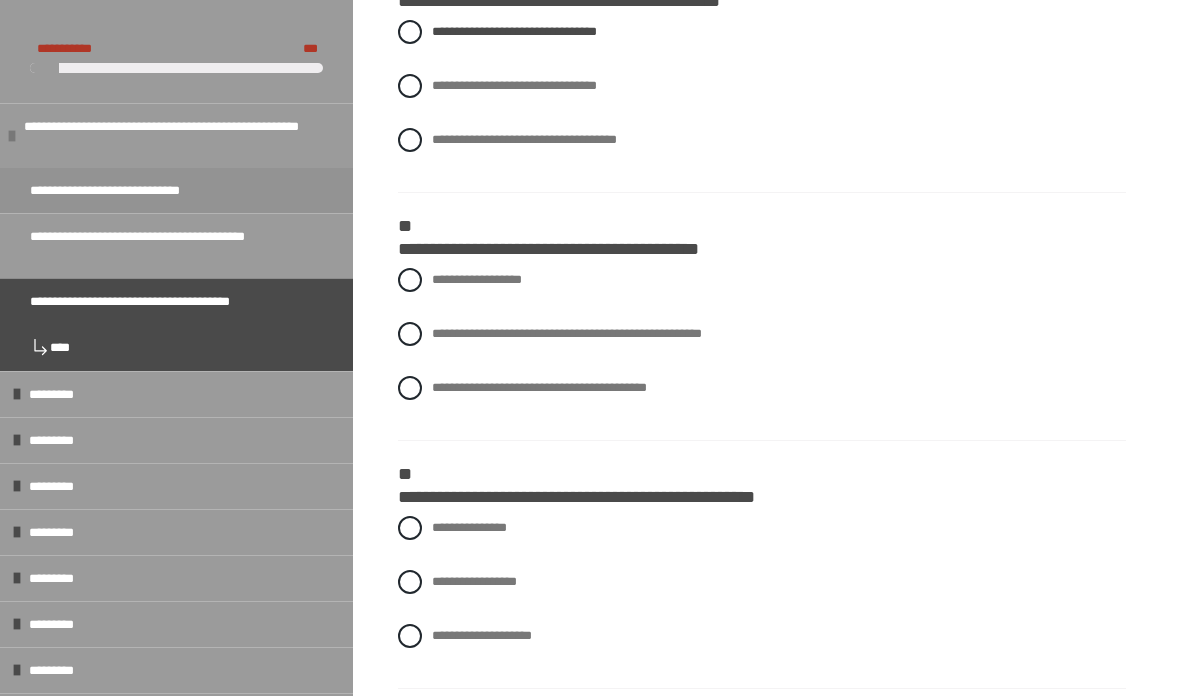 click at bounding box center [410, 335] 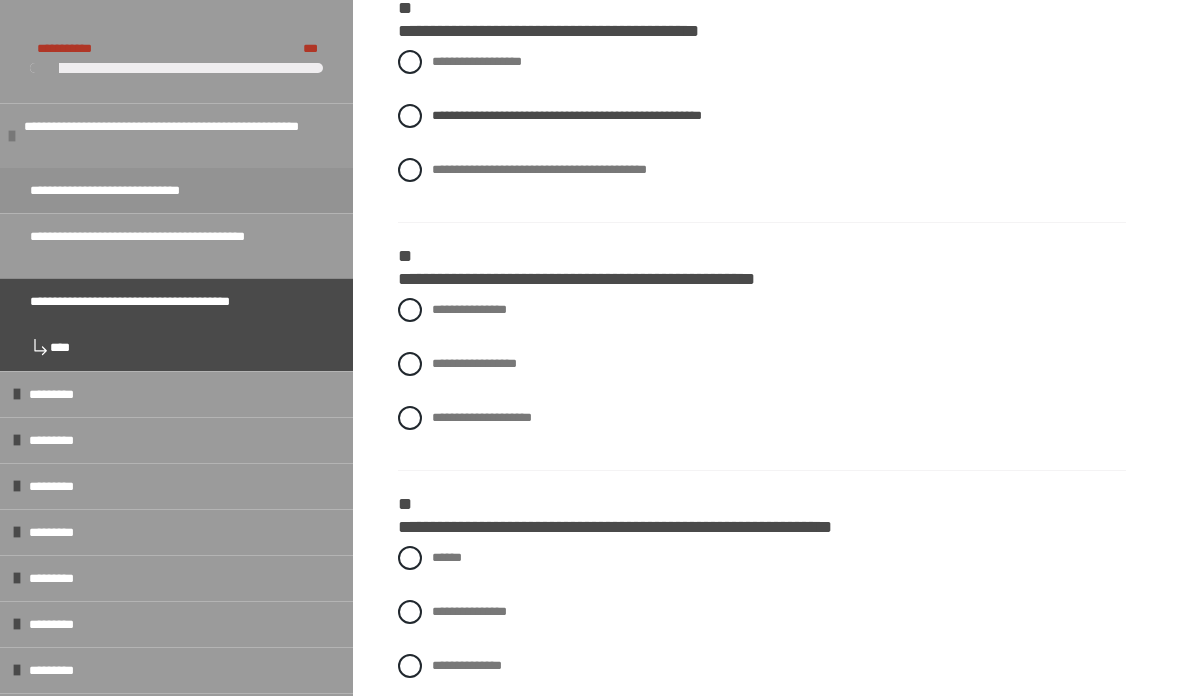 scroll, scrollTop: 1797, scrollLeft: 0, axis: vertical 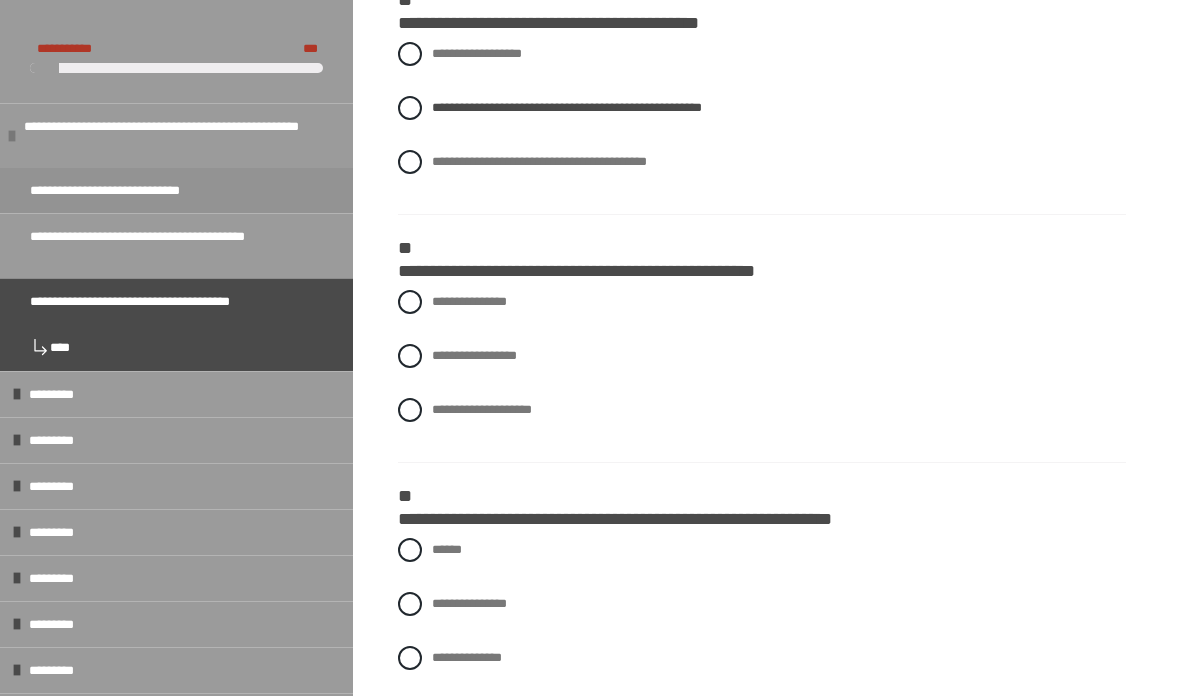 click at bounding box center (410, 411) 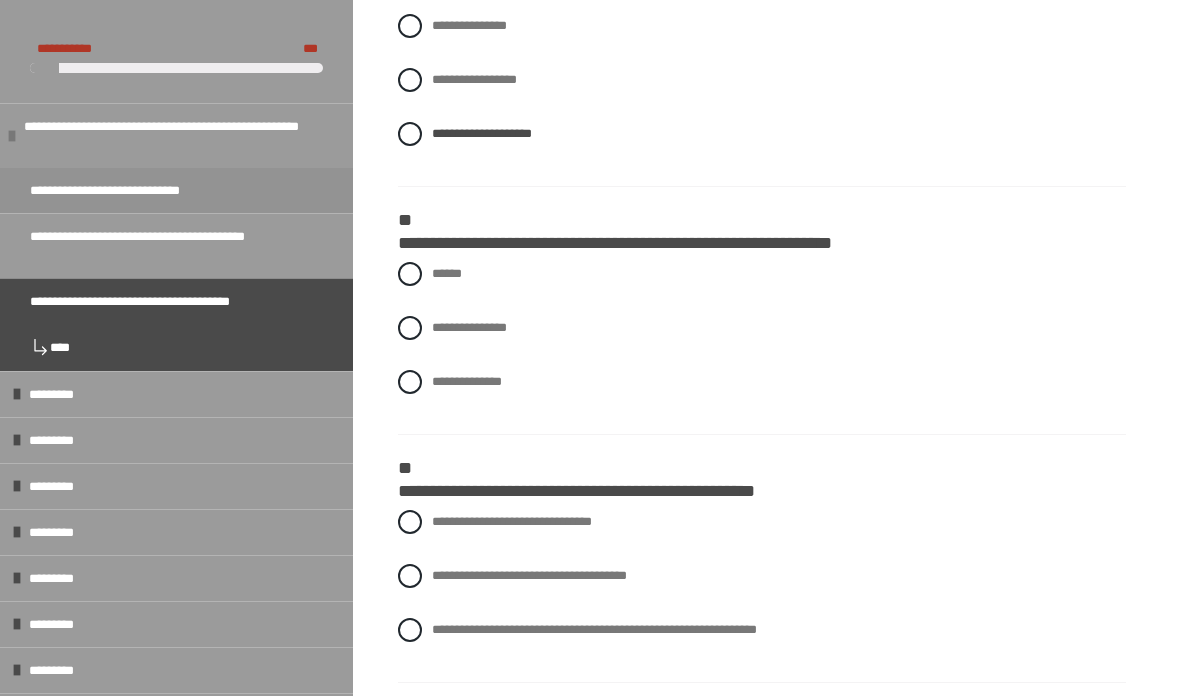 scroll, scrollTop: 2082, scrollLeft: 0, axis: vertical 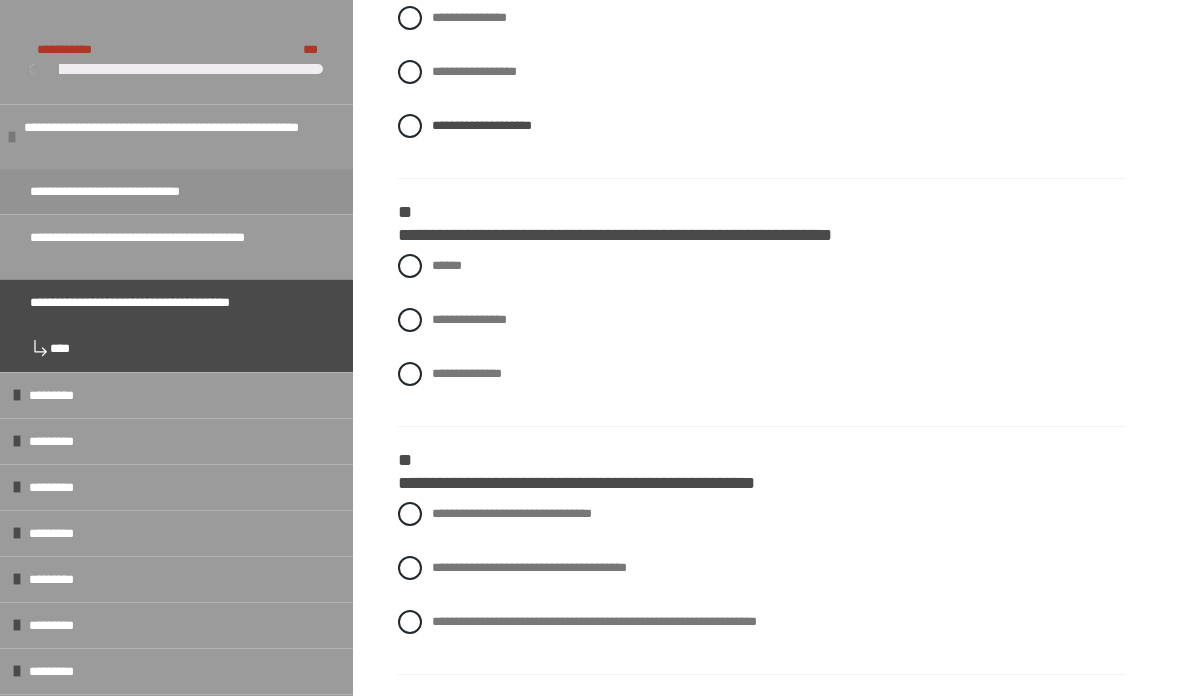 click at bounding box center [410, 374] 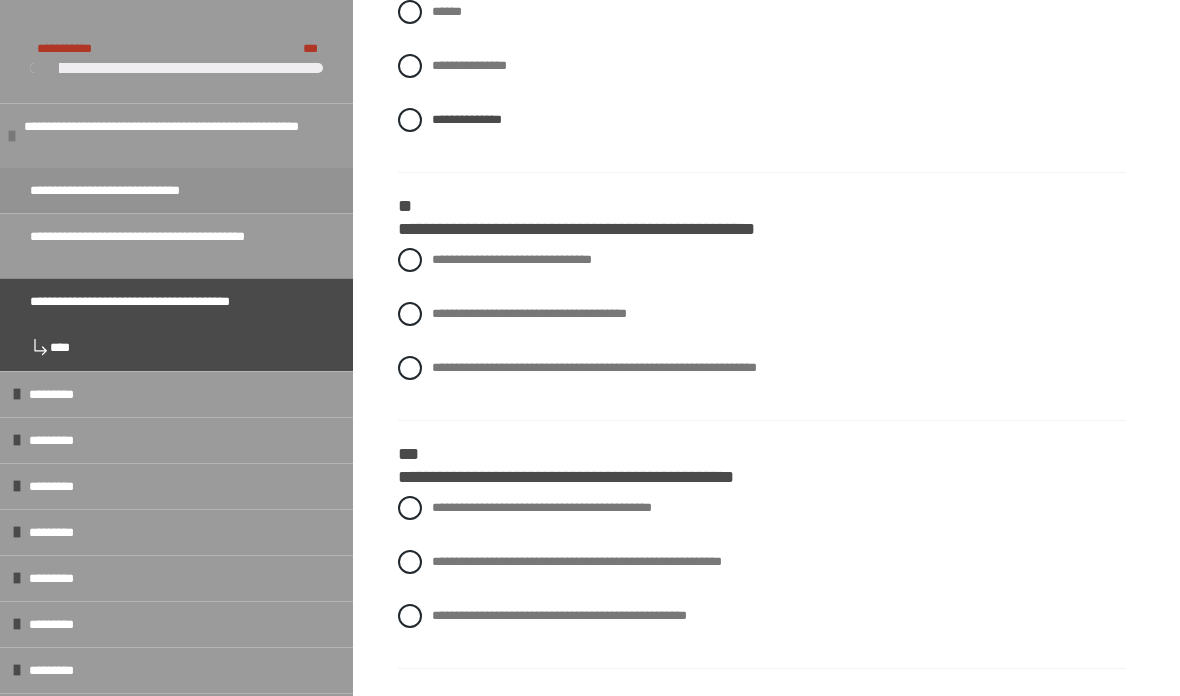 scroll, scrollTop: 2353, scrollLeft: 0, axis: vertical 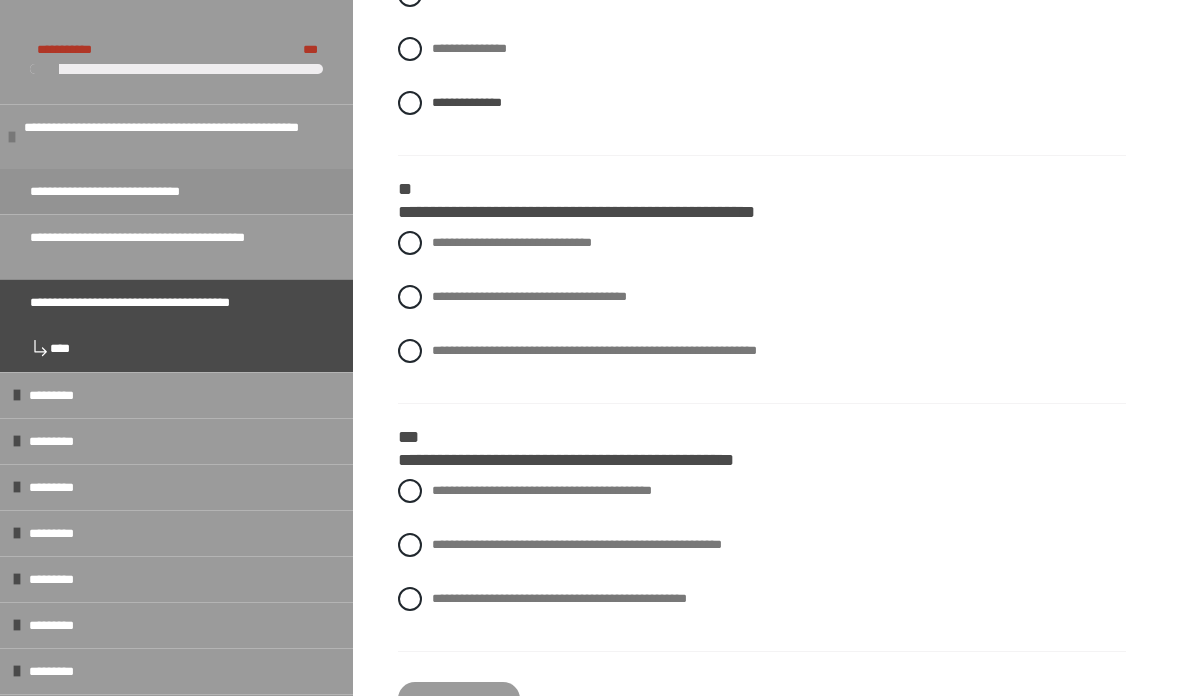 click at bounding box center (410, 351) 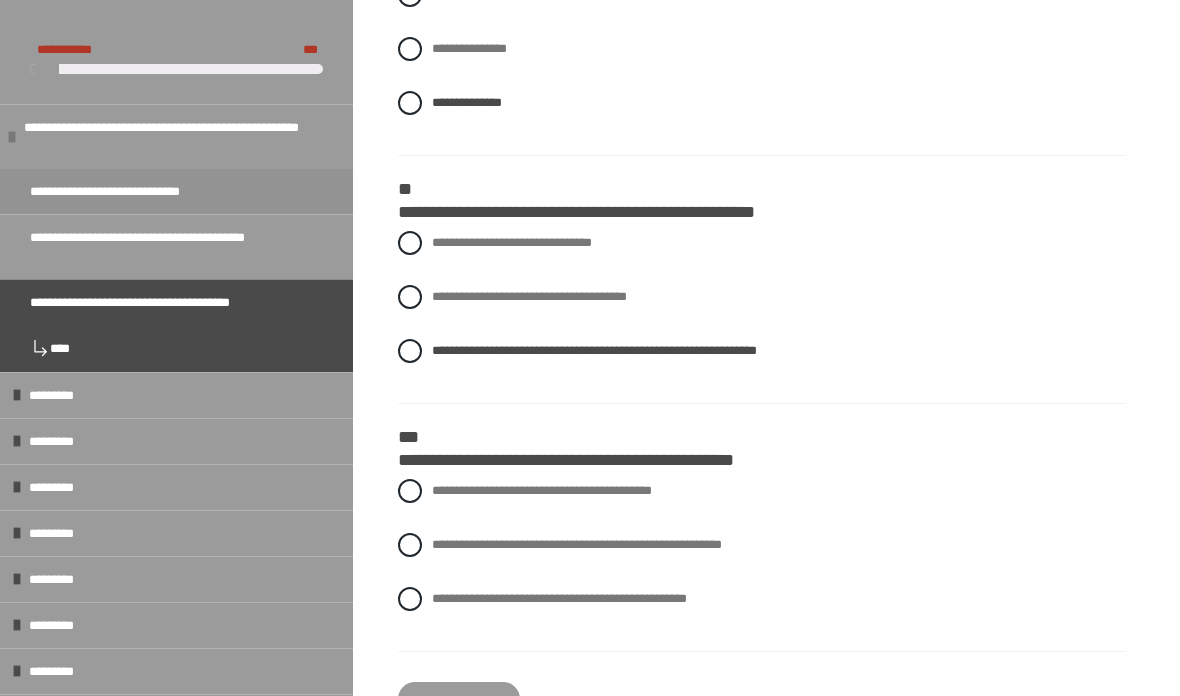 scroll, scrollTop: 2433, scrollLeft: 0, axis: vertical 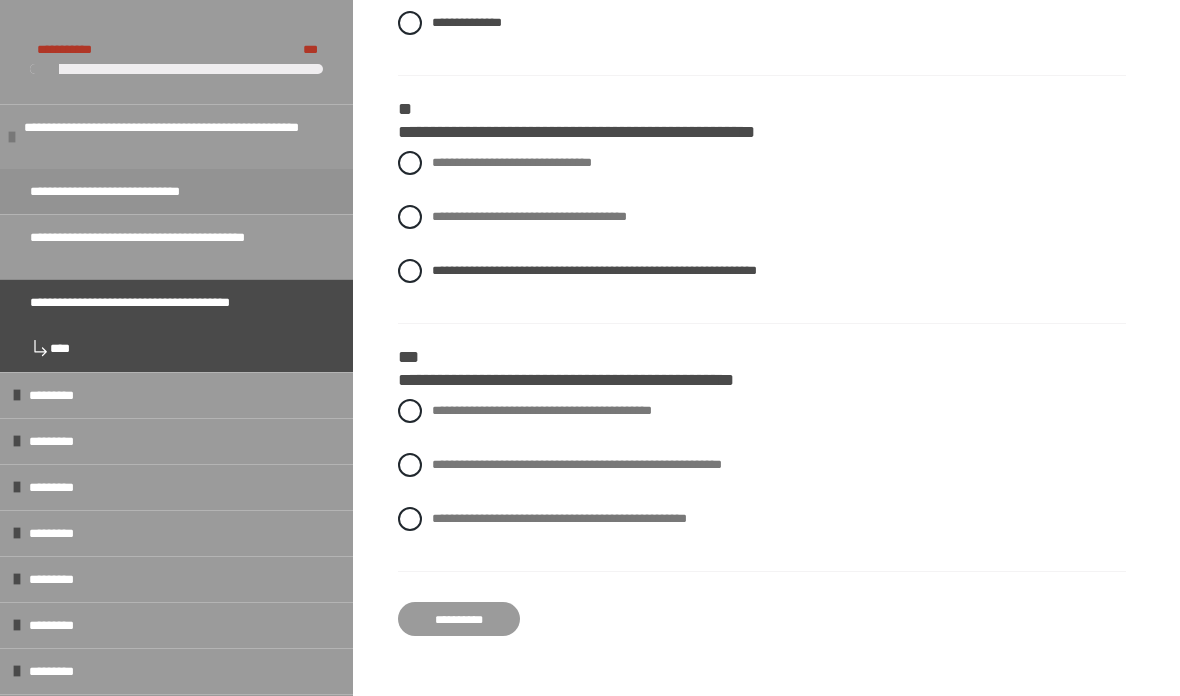 click at bounding box center (410, 411) 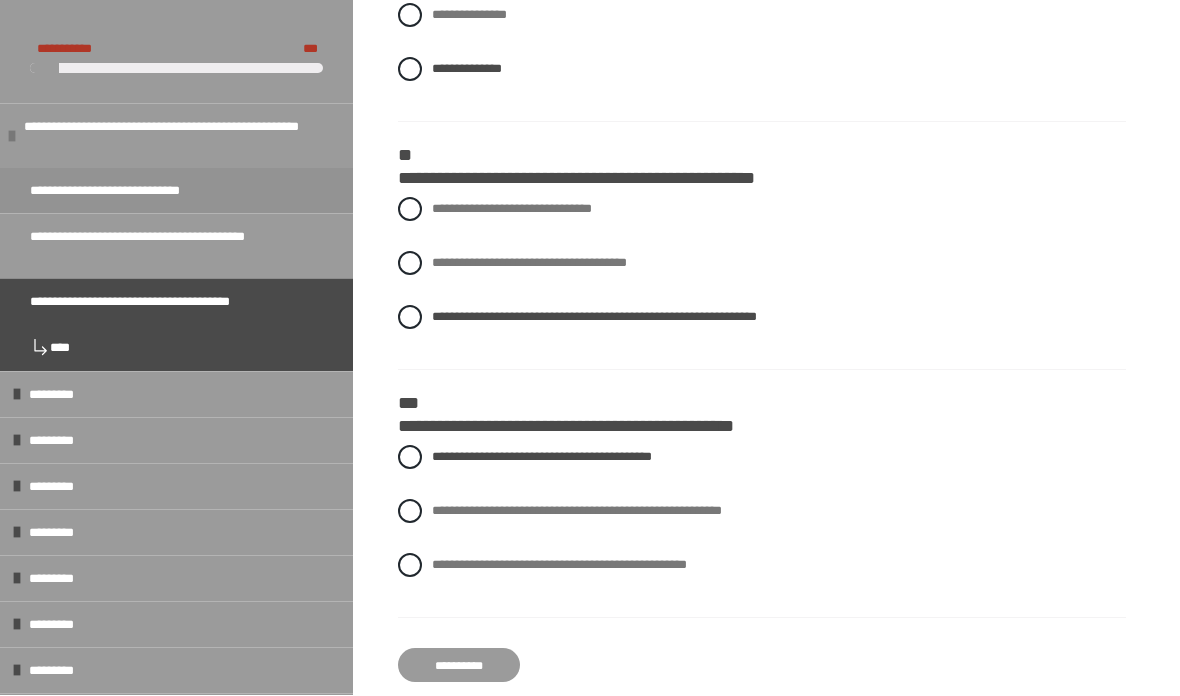scroll, scrollTop: 2353, scrollLeft: 0, axis: vertical 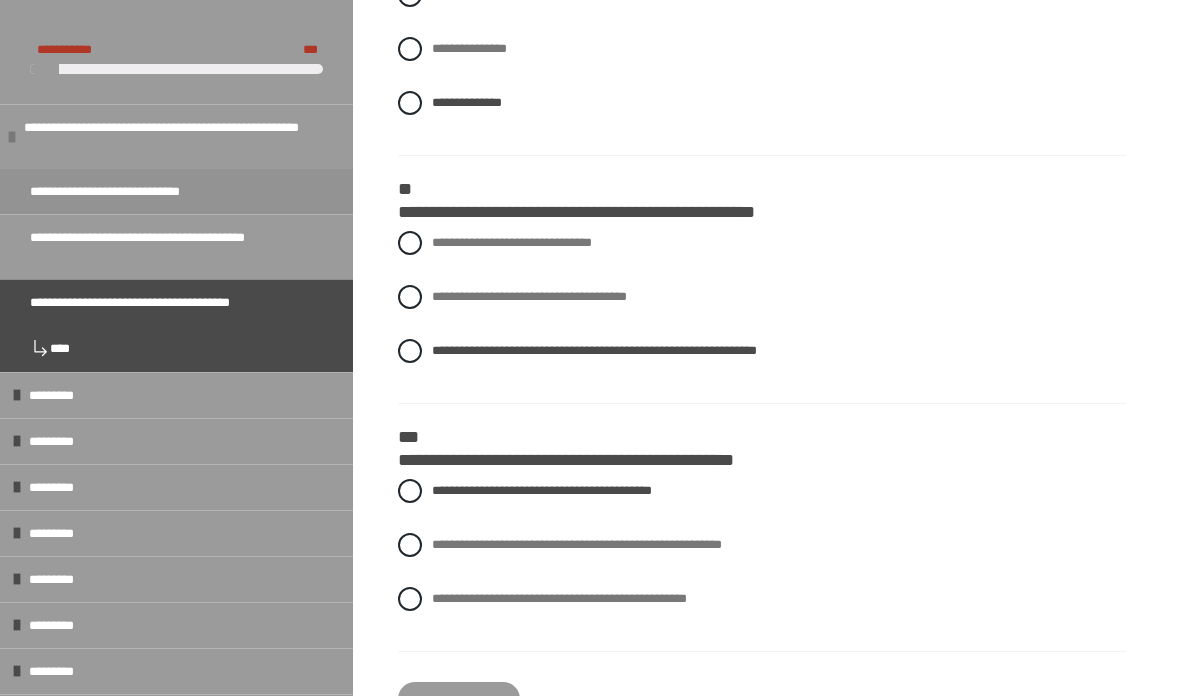 click on "**********" at bounding box center (459, 699) 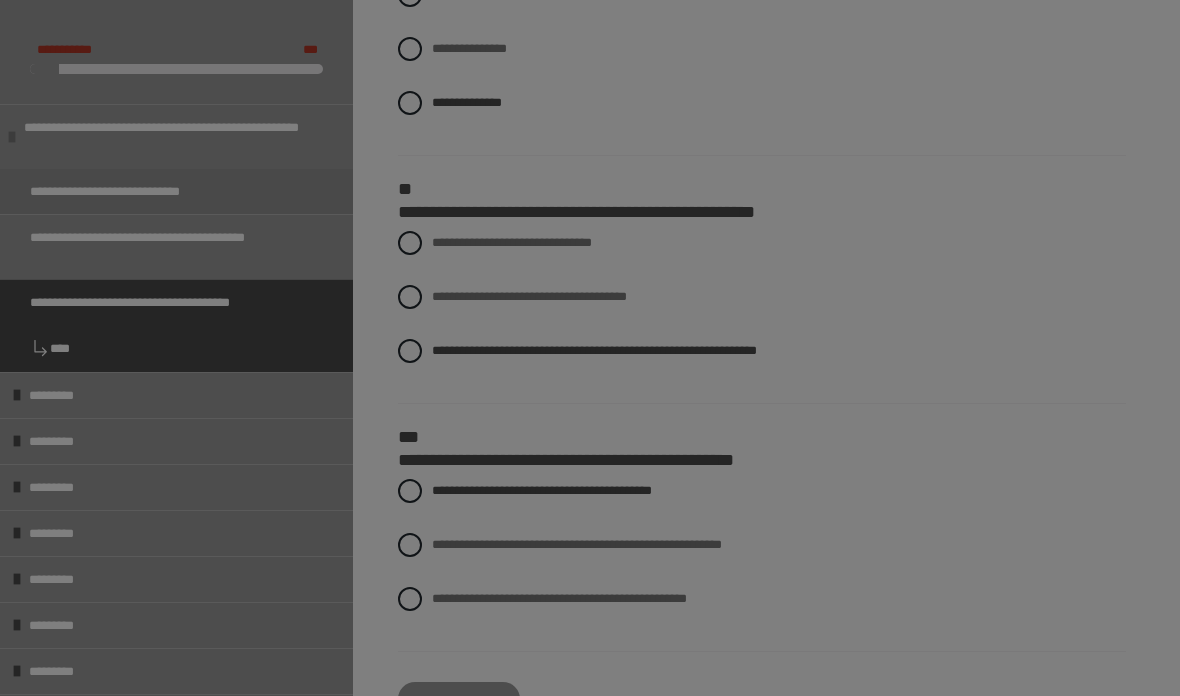 scroll, scrollTop: 453, scrollLeft: 0, axis: vertical 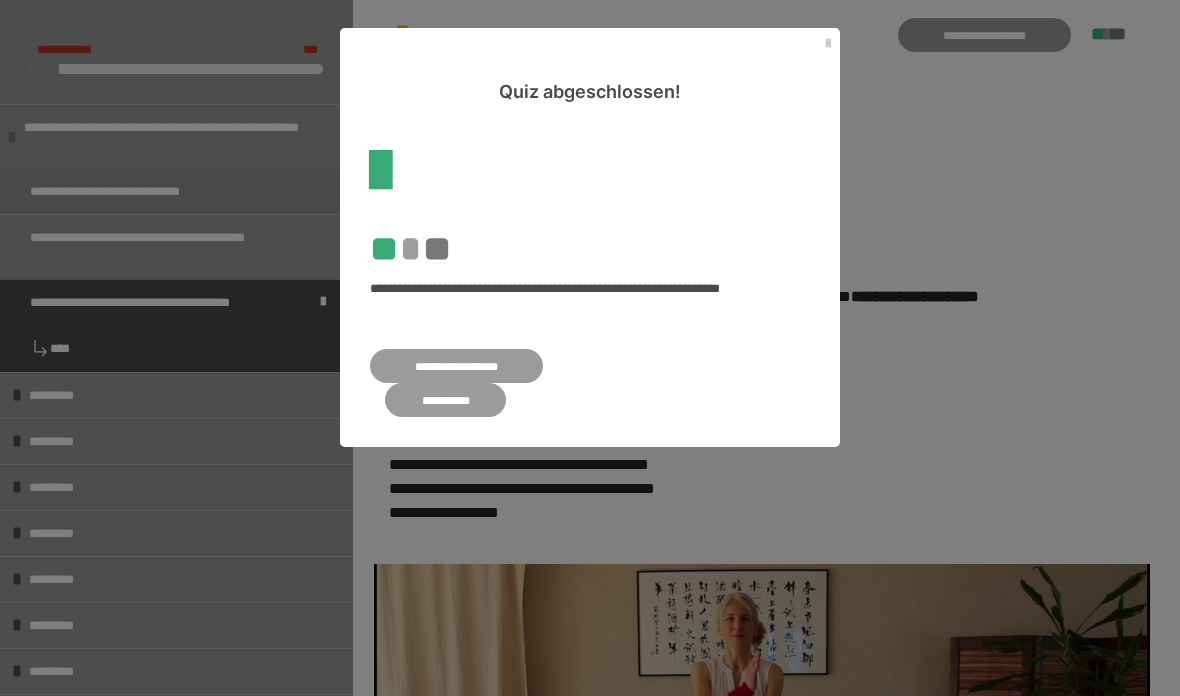 click on "**********" at bounding box center [445, 400] 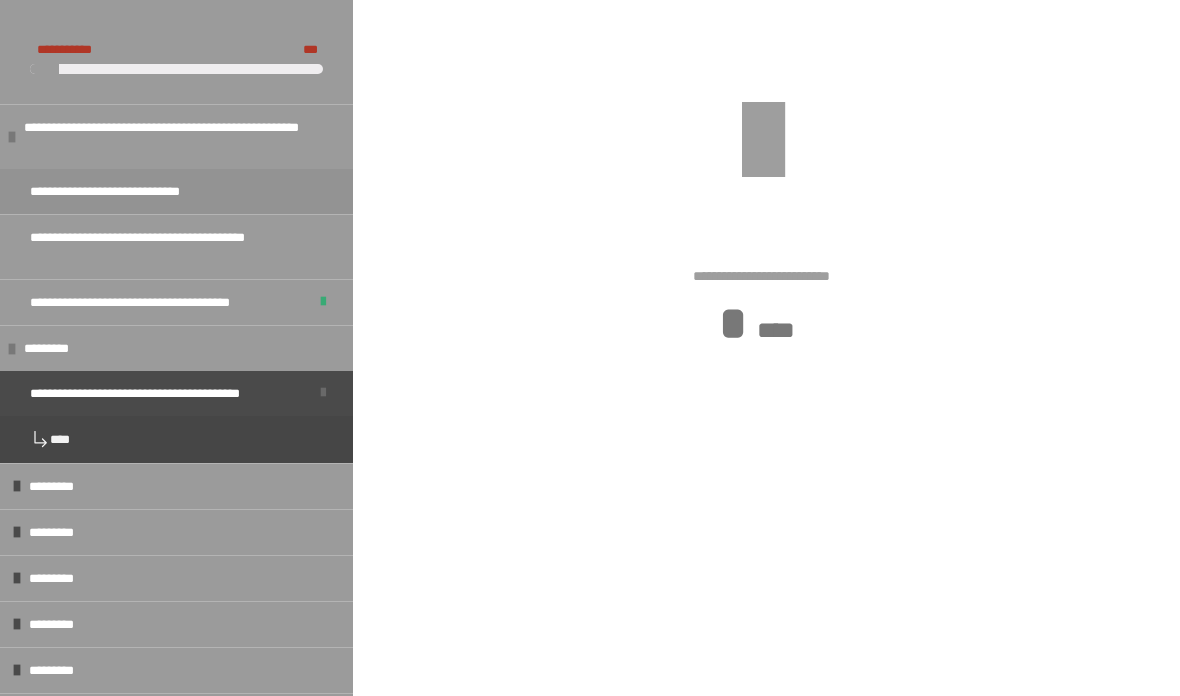scroll, scrollTop: 533, scrollLeft: 0, axis: vertical 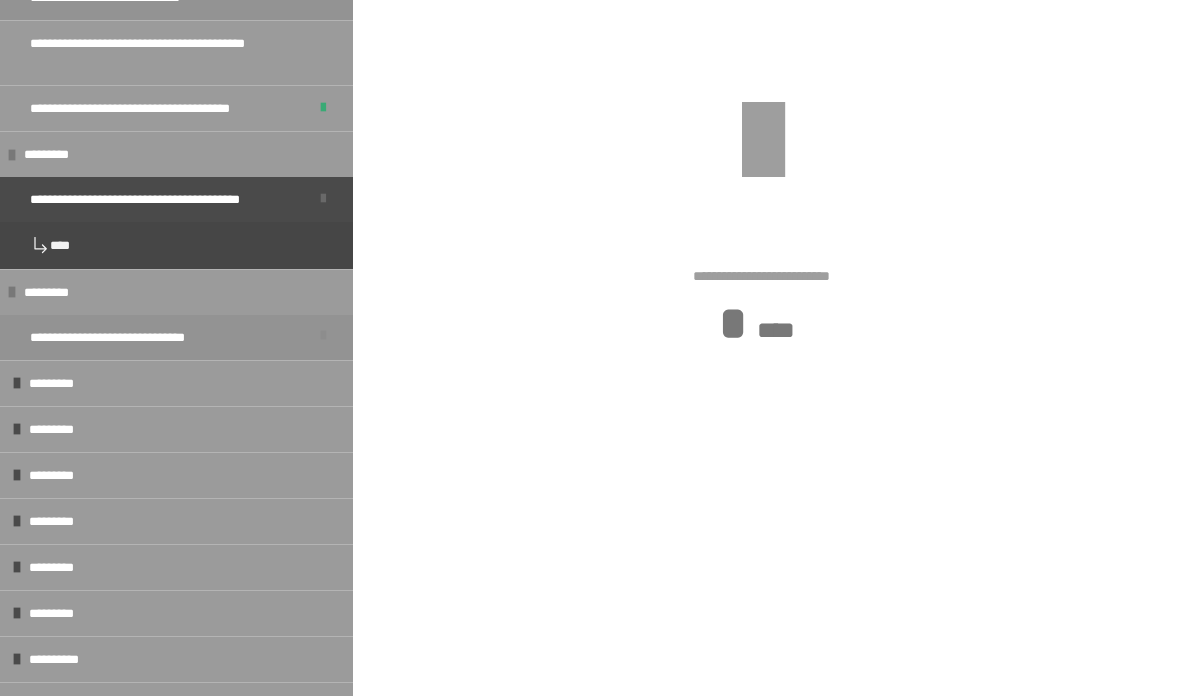 click on "*********" at bounding box center [59, 383] 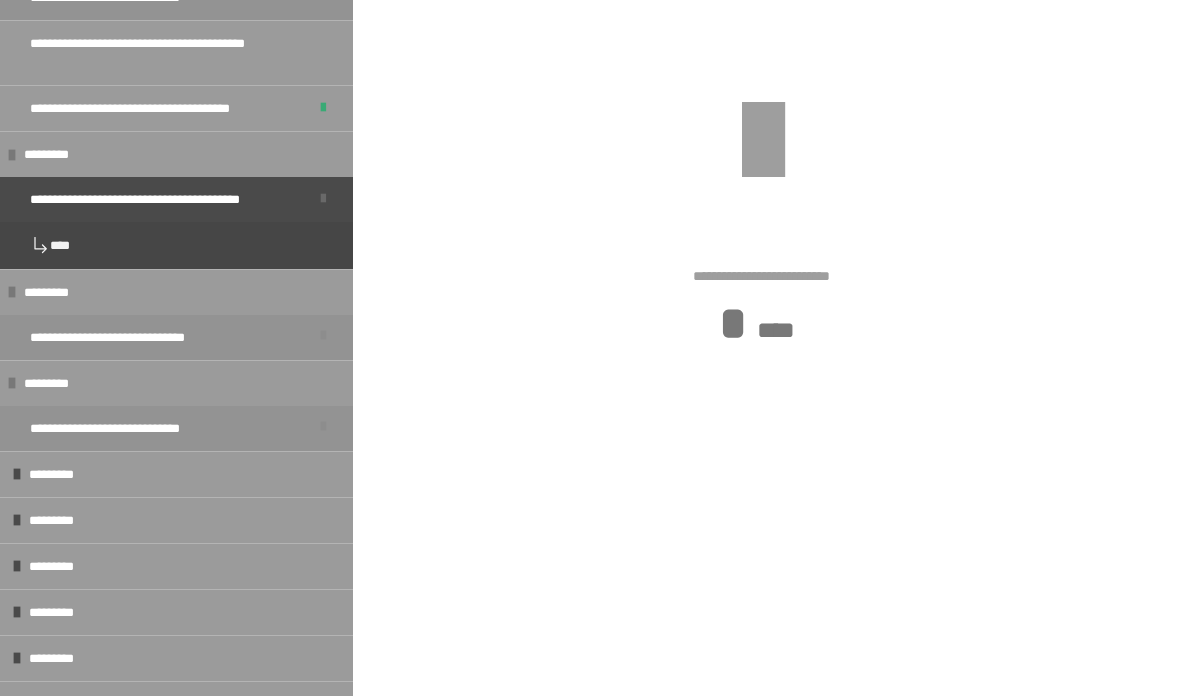 click on "**********" at bounding box center (152, 108) 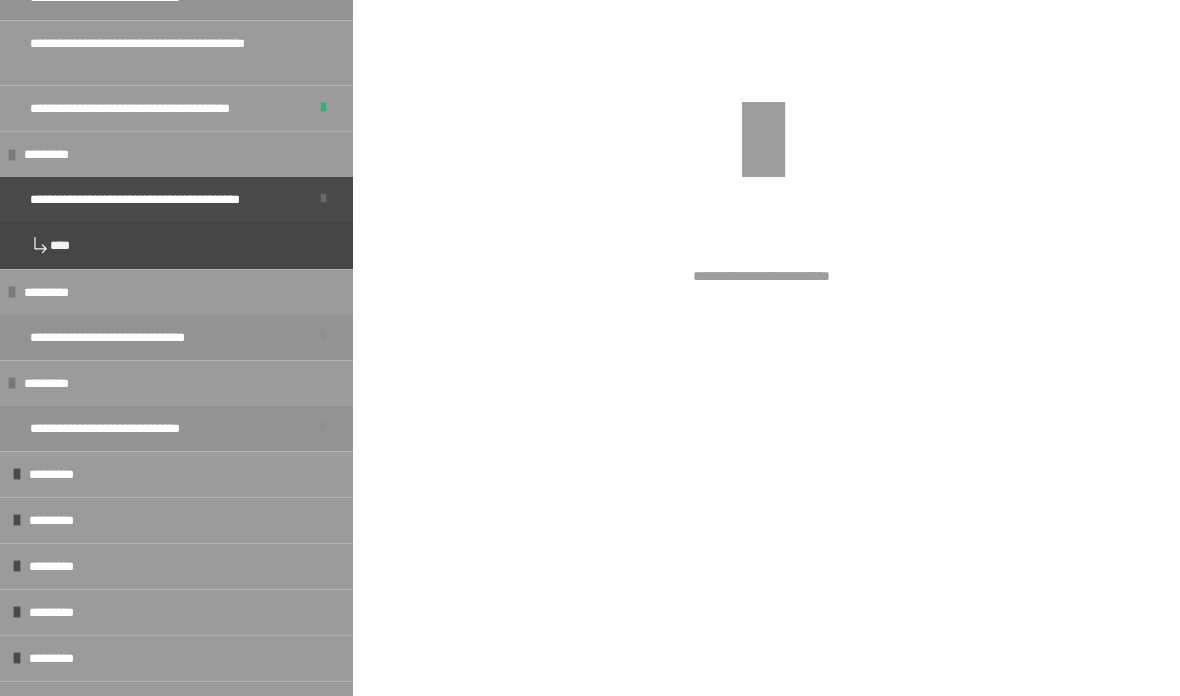 scroll, scrollTop: 347, scrollLeft: 0, axis: vertical 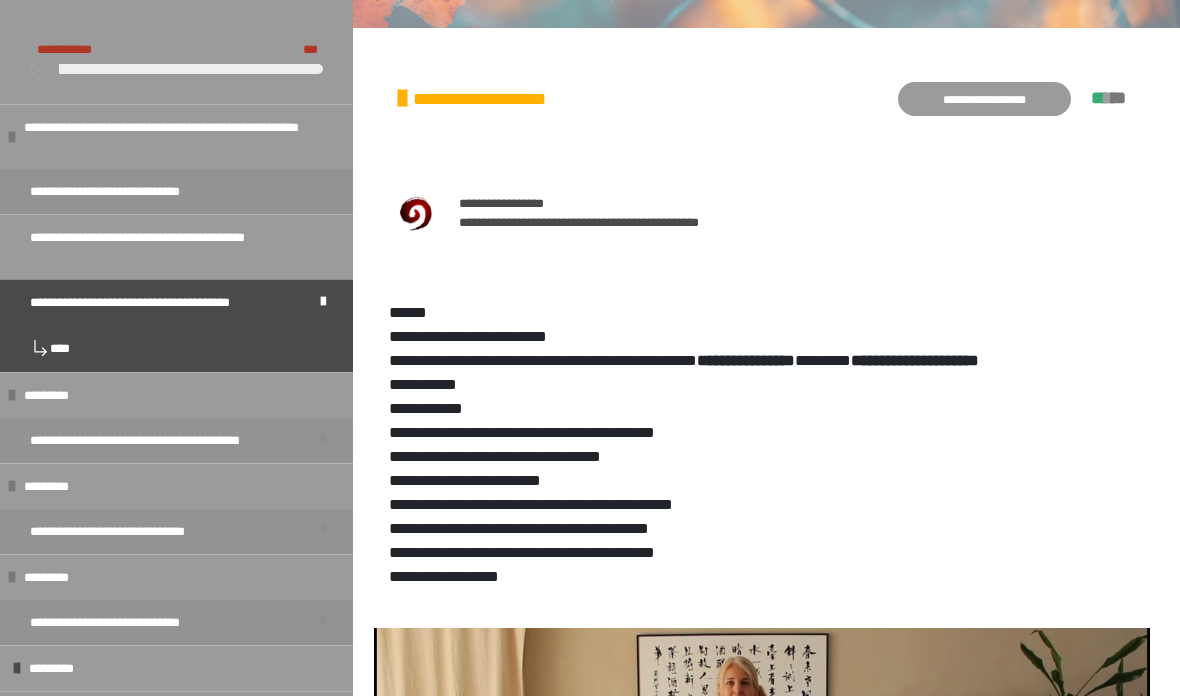 click on "**********" at bounding box center (159, 440) 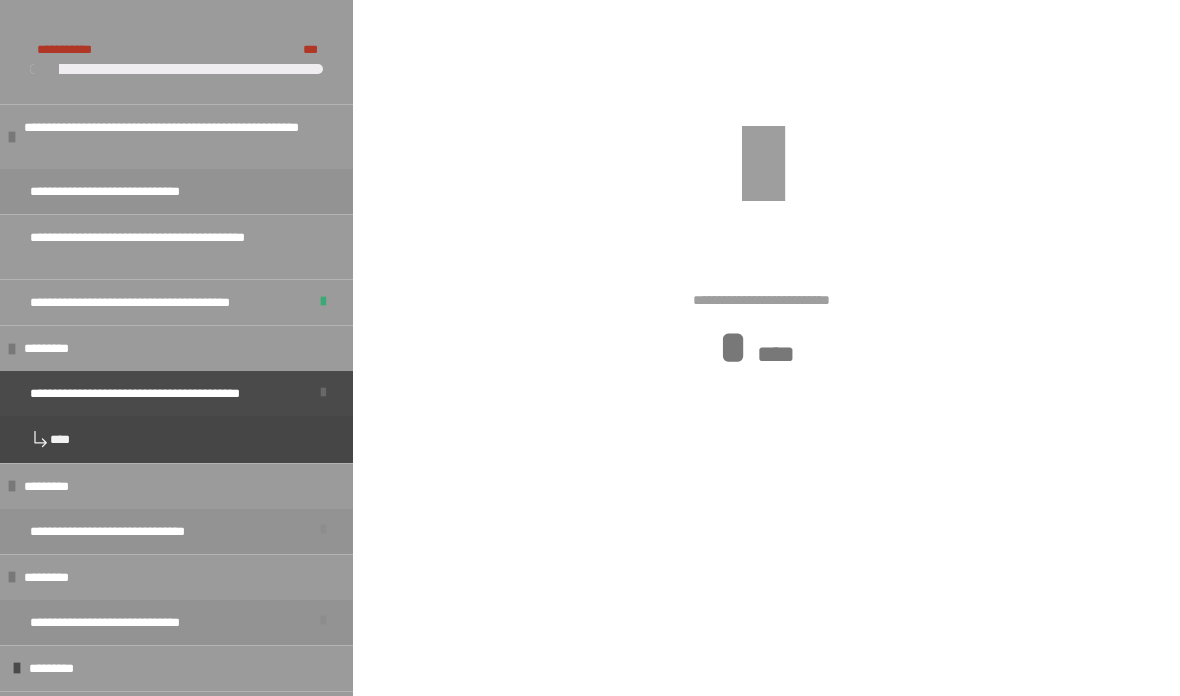scroll, scrollTop: 533, scrollLeft: 0, axis: vertical 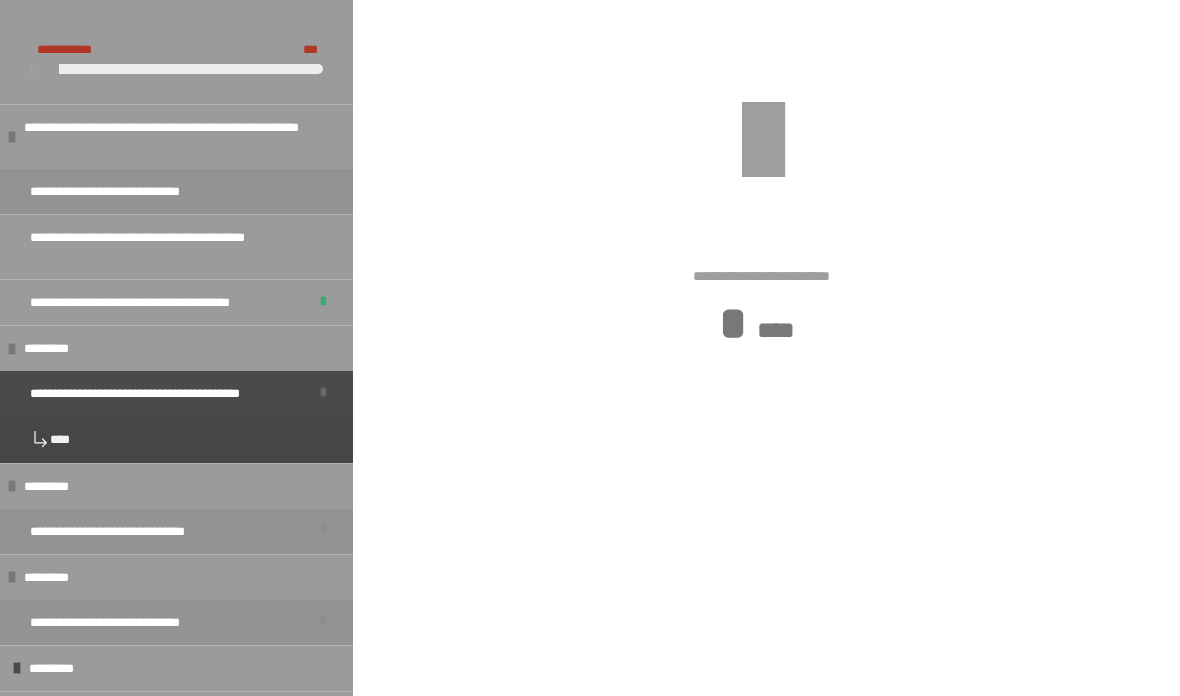 click on "**********" at bounding box center [126, 531] 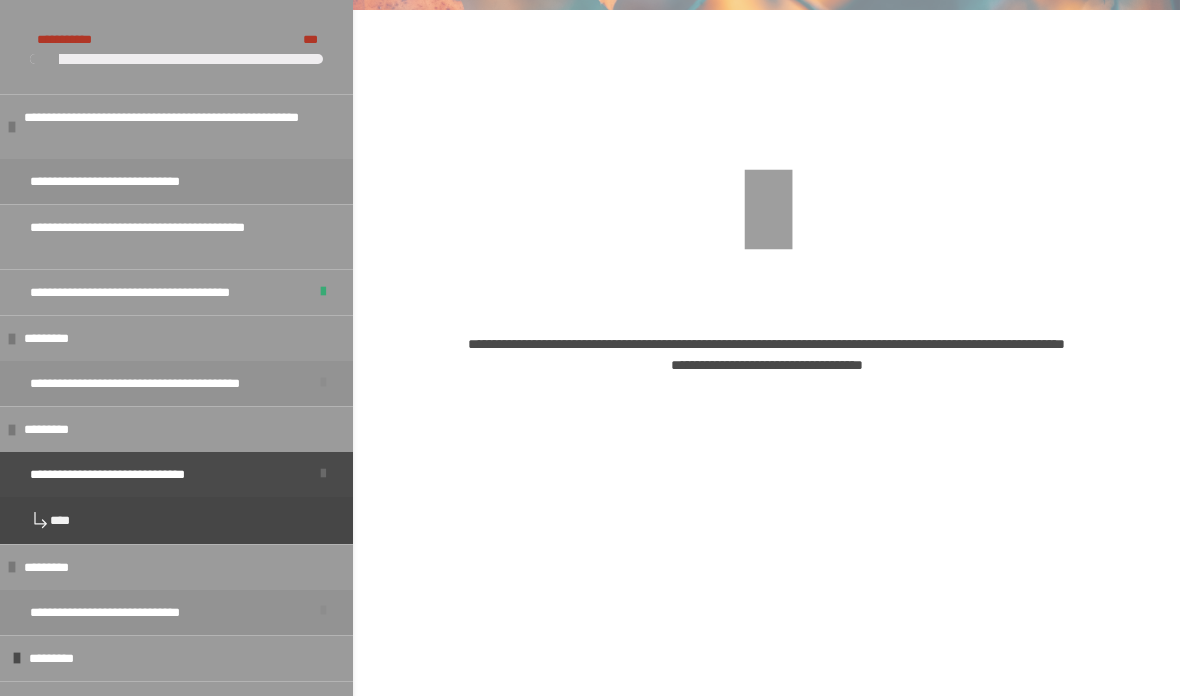 scroll, scrollTop: 321, scrollLeft: 0, axis: vertical 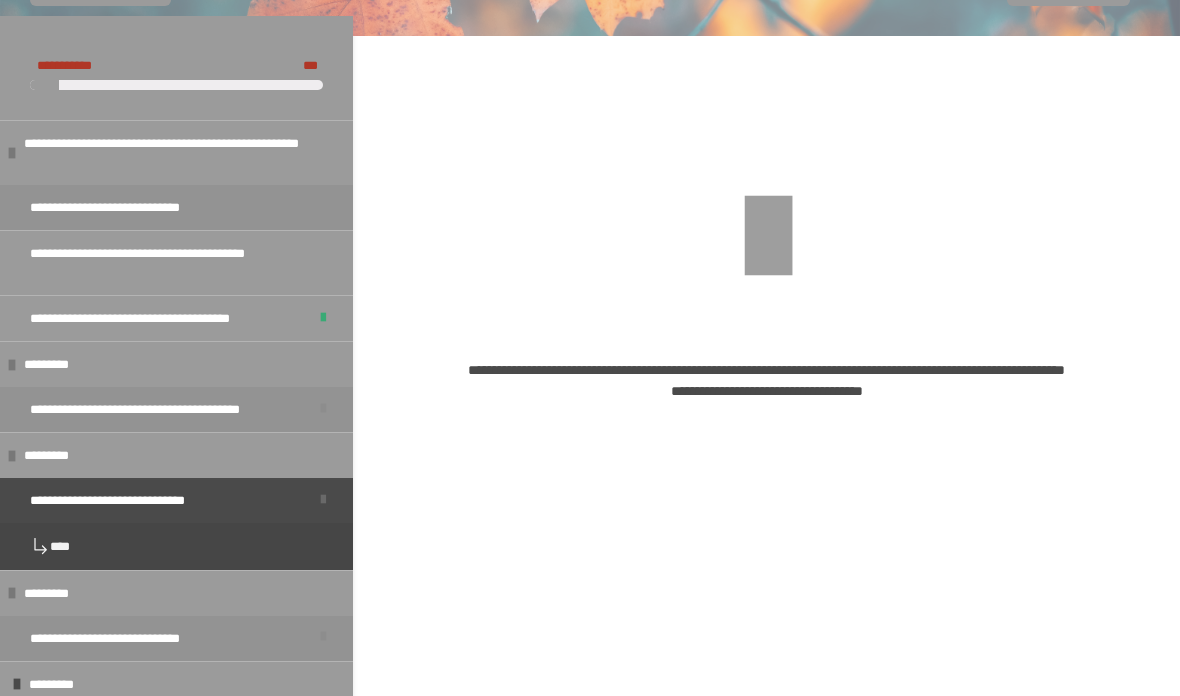click on "**********" at bounding box center [159, 409] 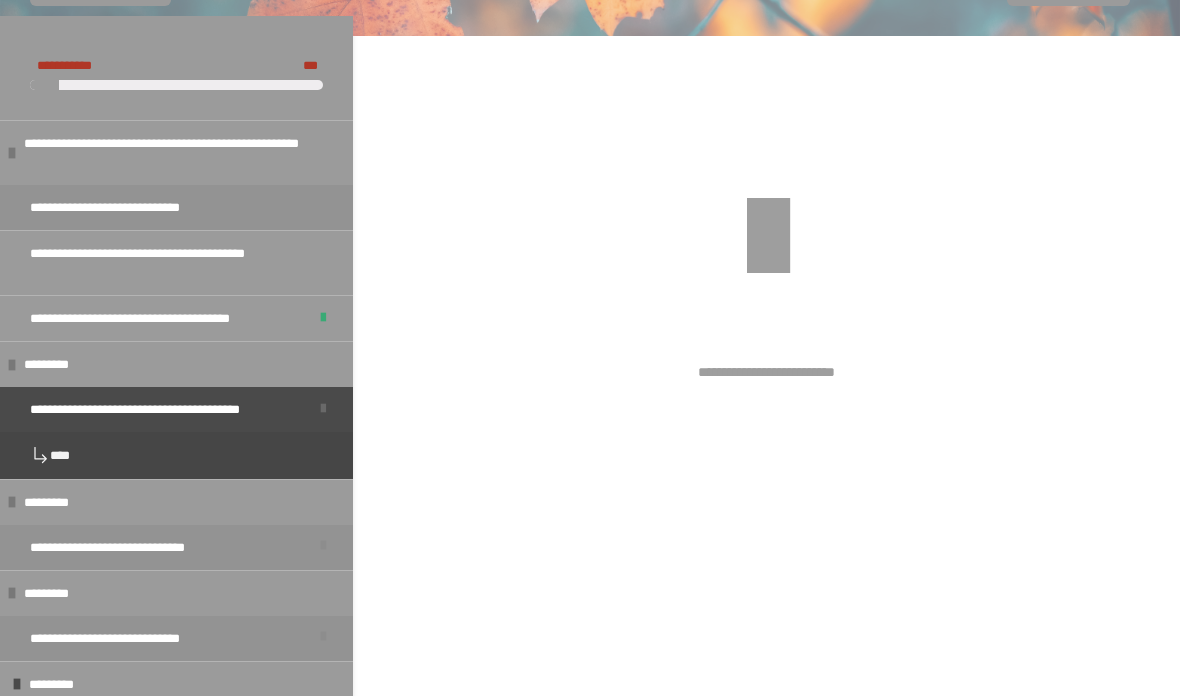 scroll, scrollTop: 401, scrollLeft: 0, axis: vertical 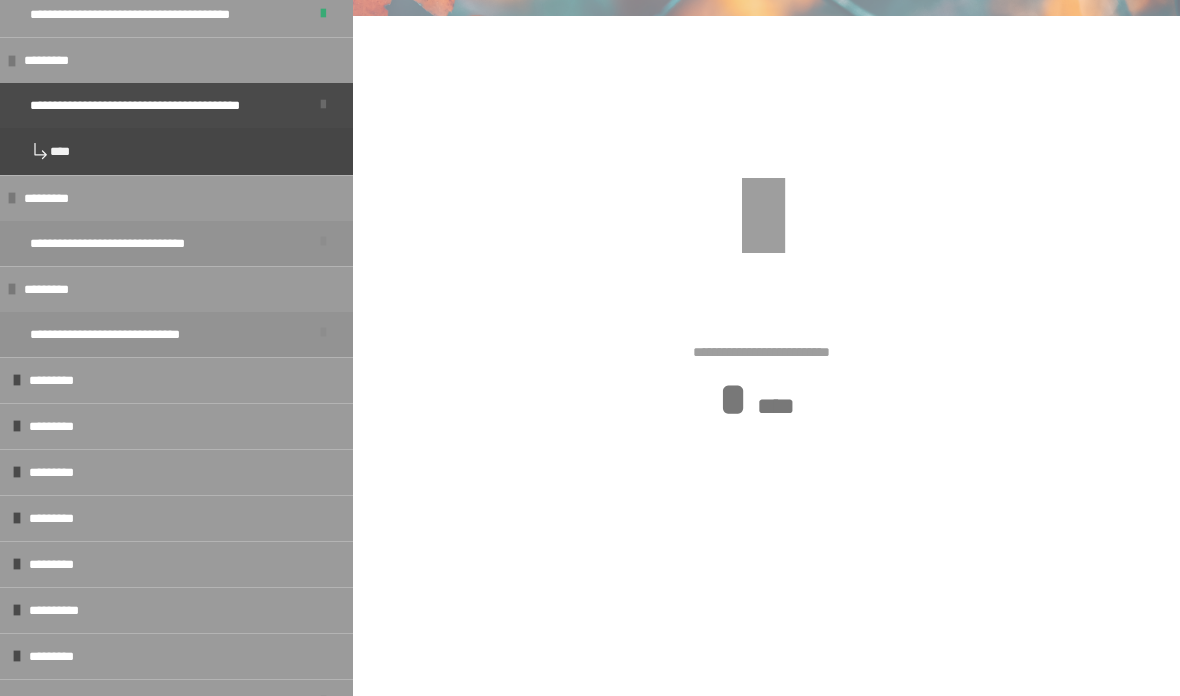 click on "*********" at bounding box center (59, 380) 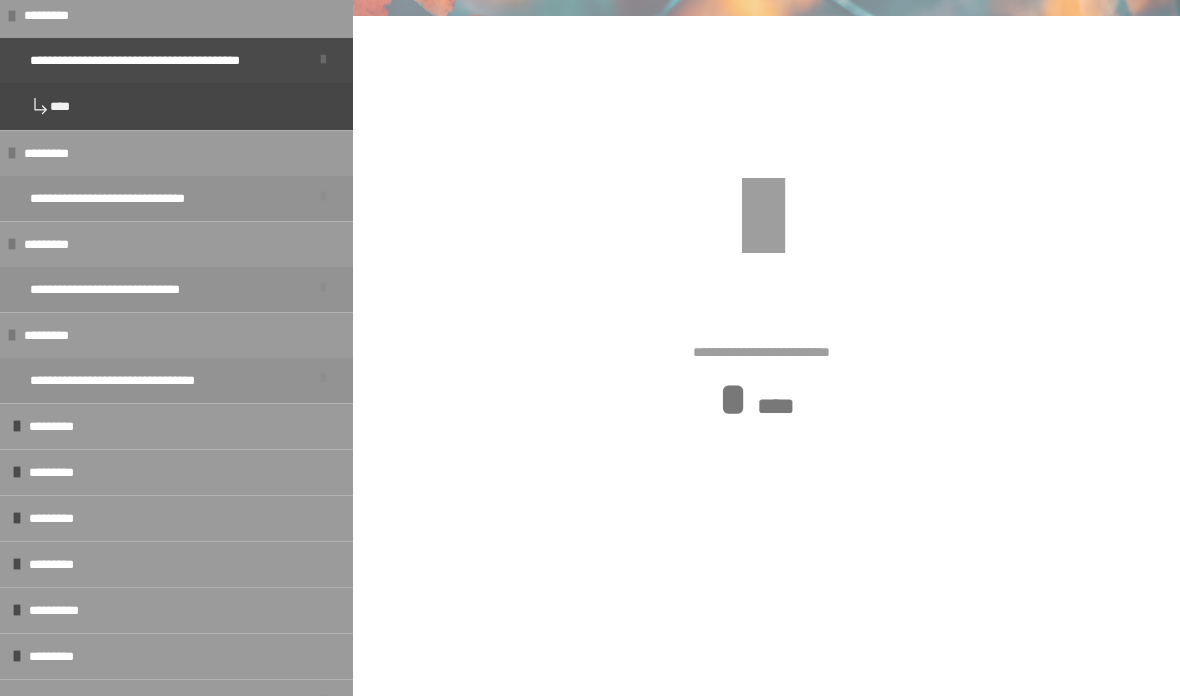 scroll, scrollTop: 333, scrollLeft: 0, axis: vertical 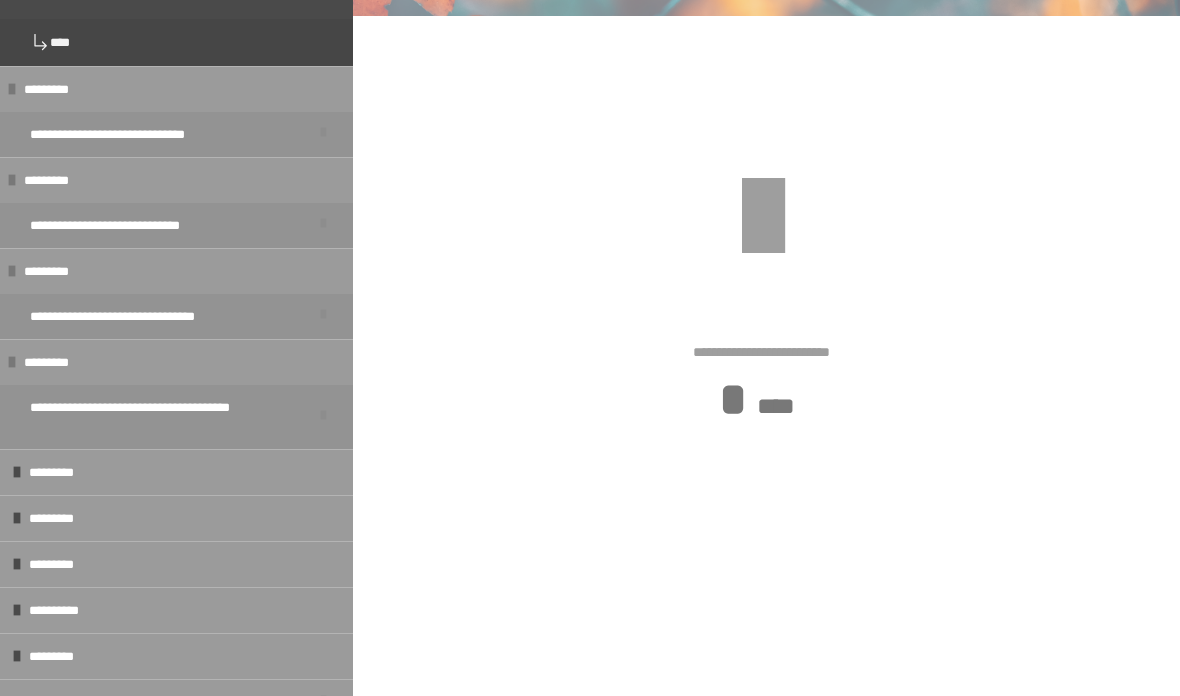 click on "*********" at bounding box center [59, 472] 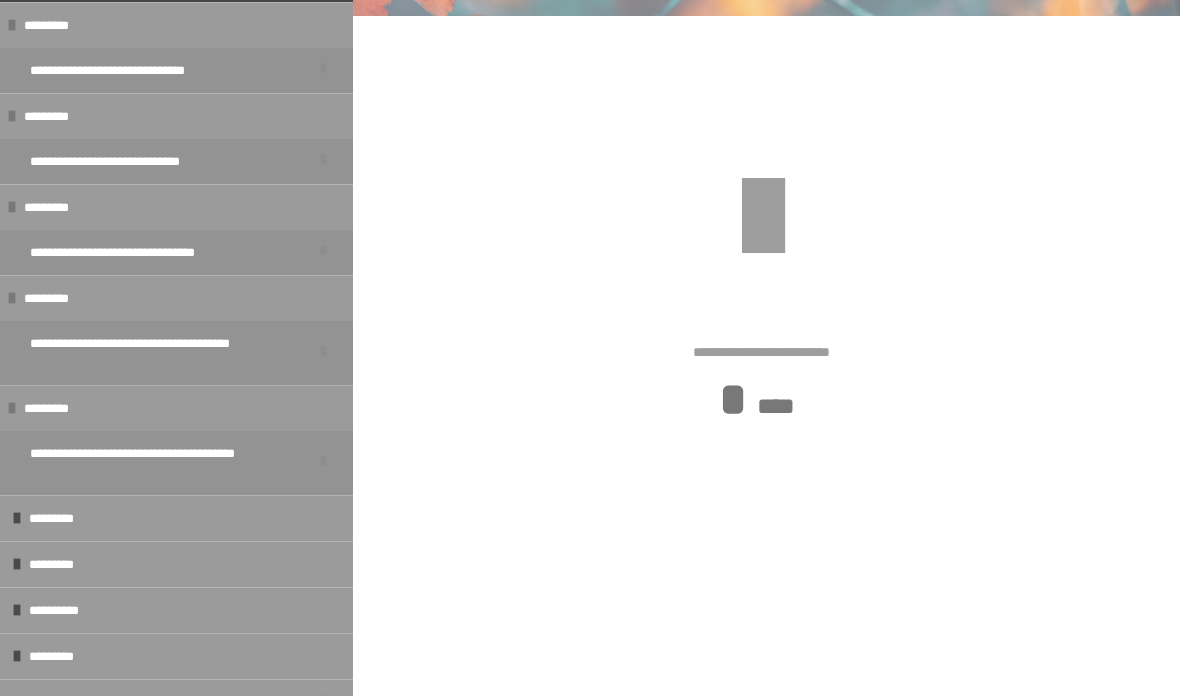 scroll, scrollTop: 461, scrollLeft: 0, axis: vertical 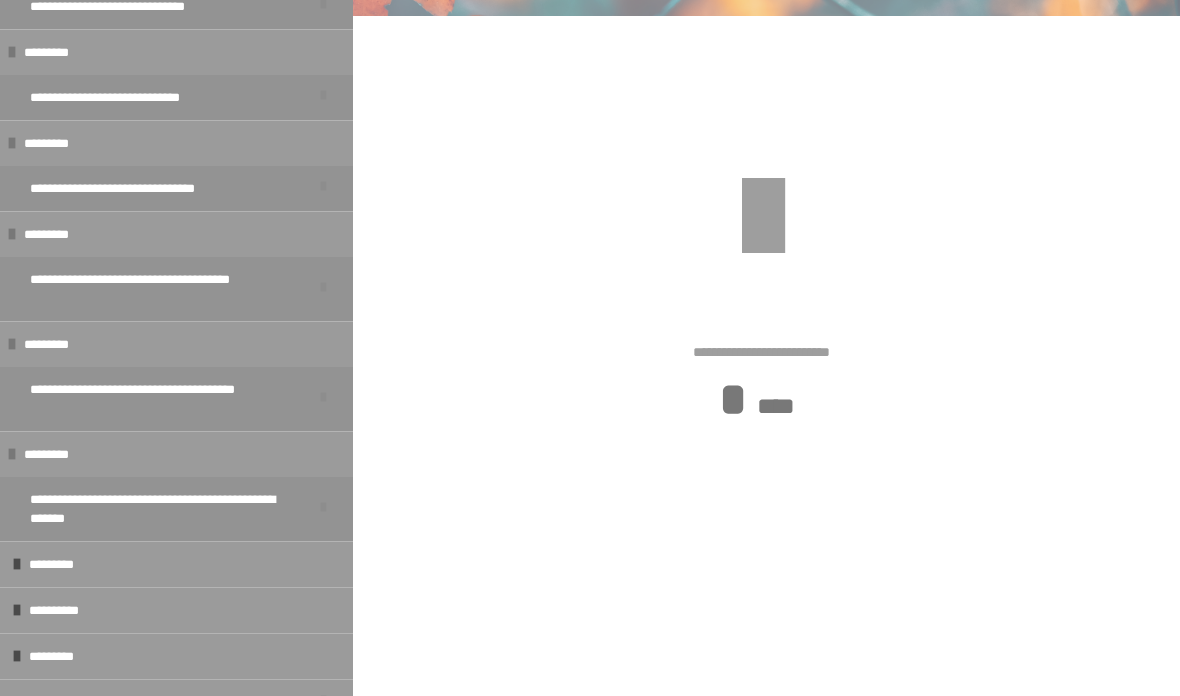 click on "*********" at bounding box center (59, 564) 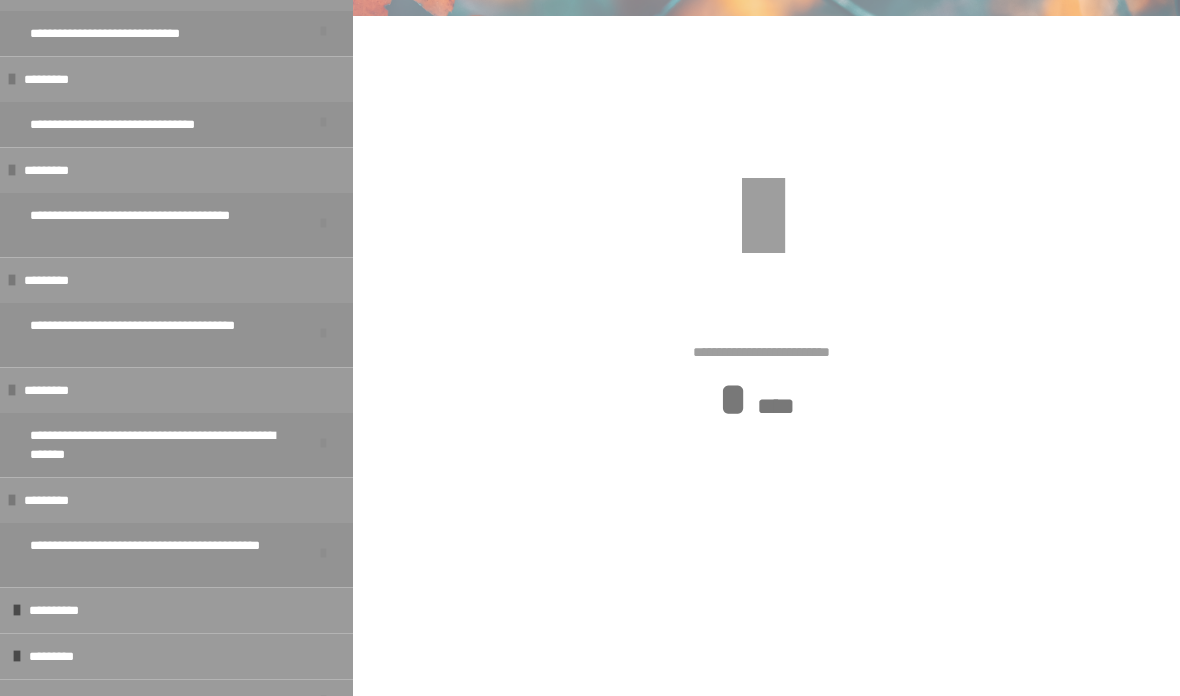 scroll, scrollTop: 589, scrollLeft: 0, axis: vertical 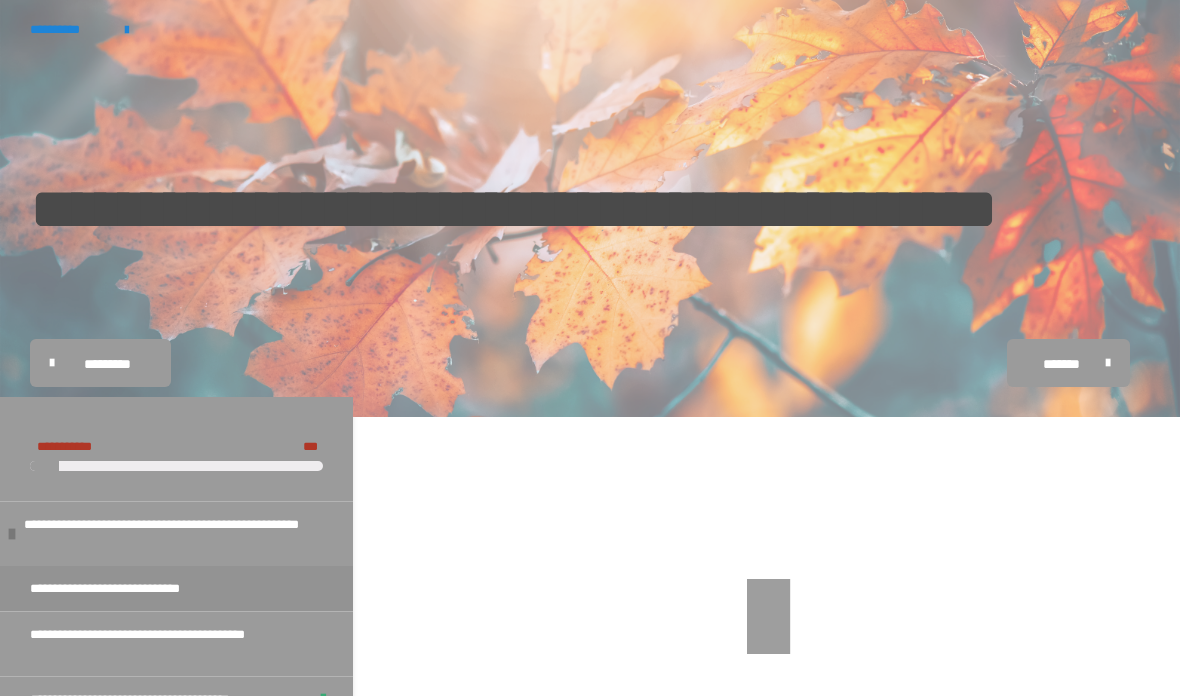 click on "**********" at bounding box center [67, 29] 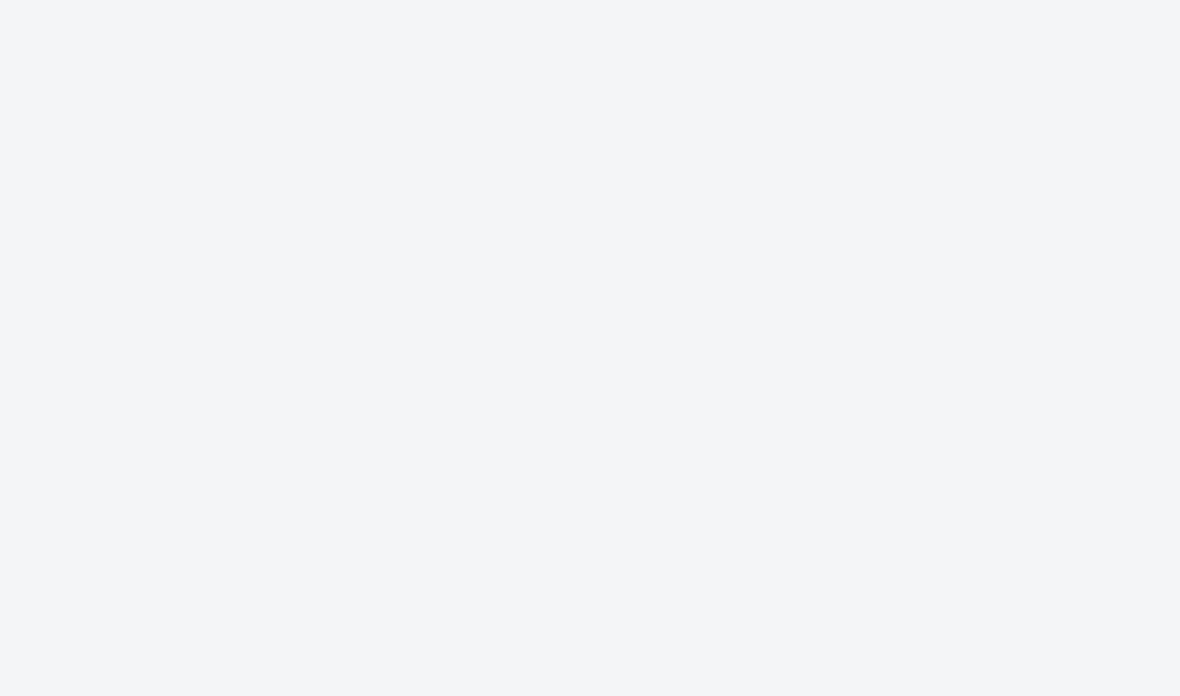 scroll, scrollTop: 0, scrollLeft: 0, axis: both 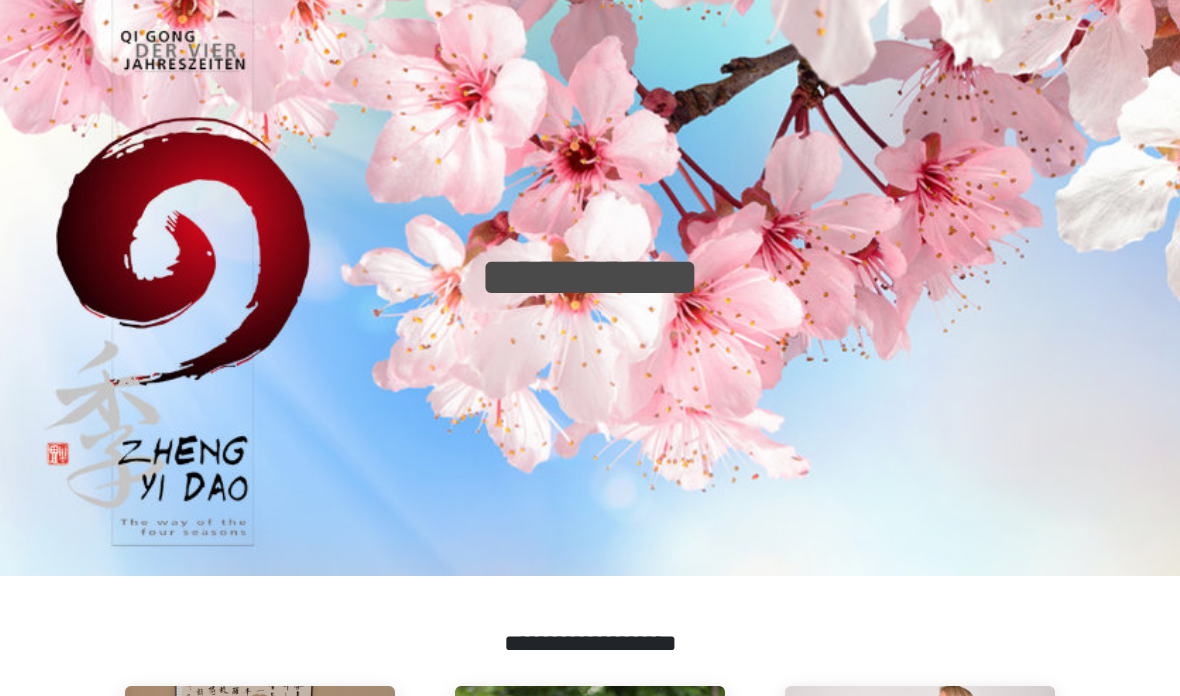 click at bounding box center (590, 276) 